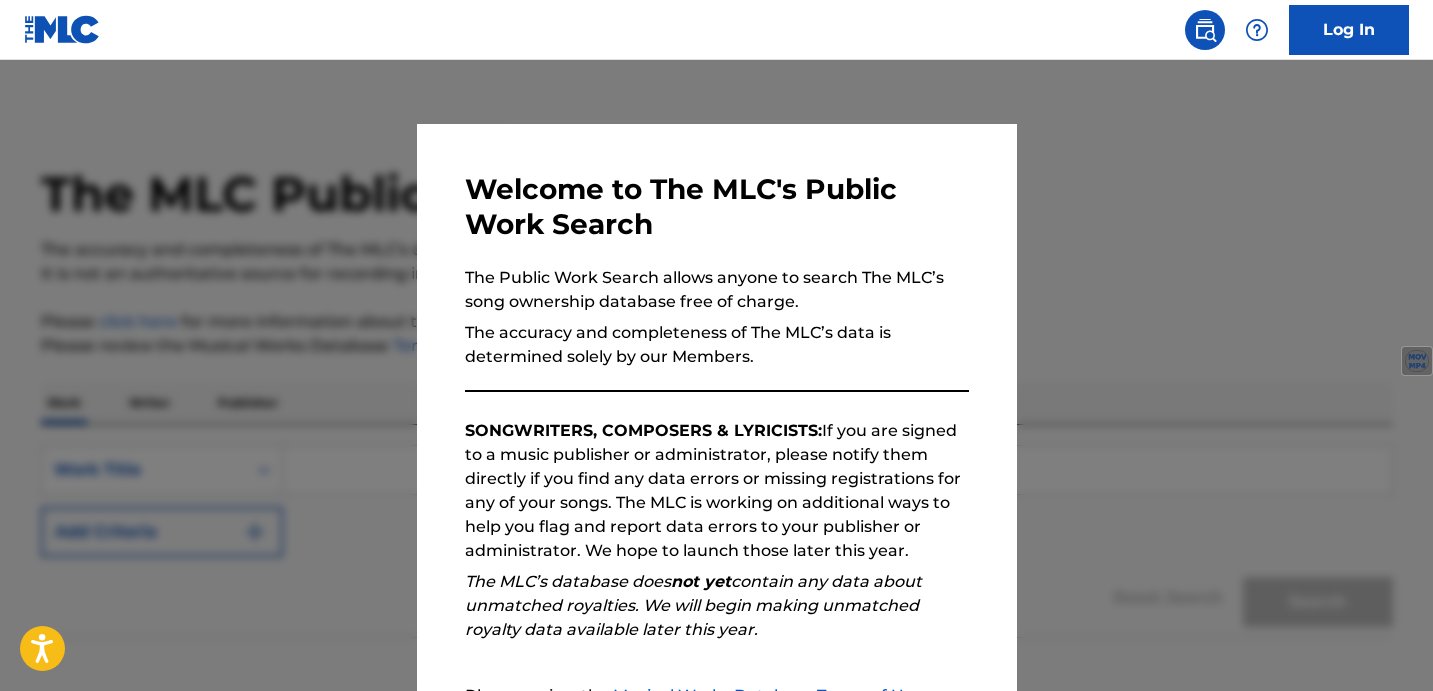 scroll, scrollTop: 115, scrollLeft: 0, axis: vertical 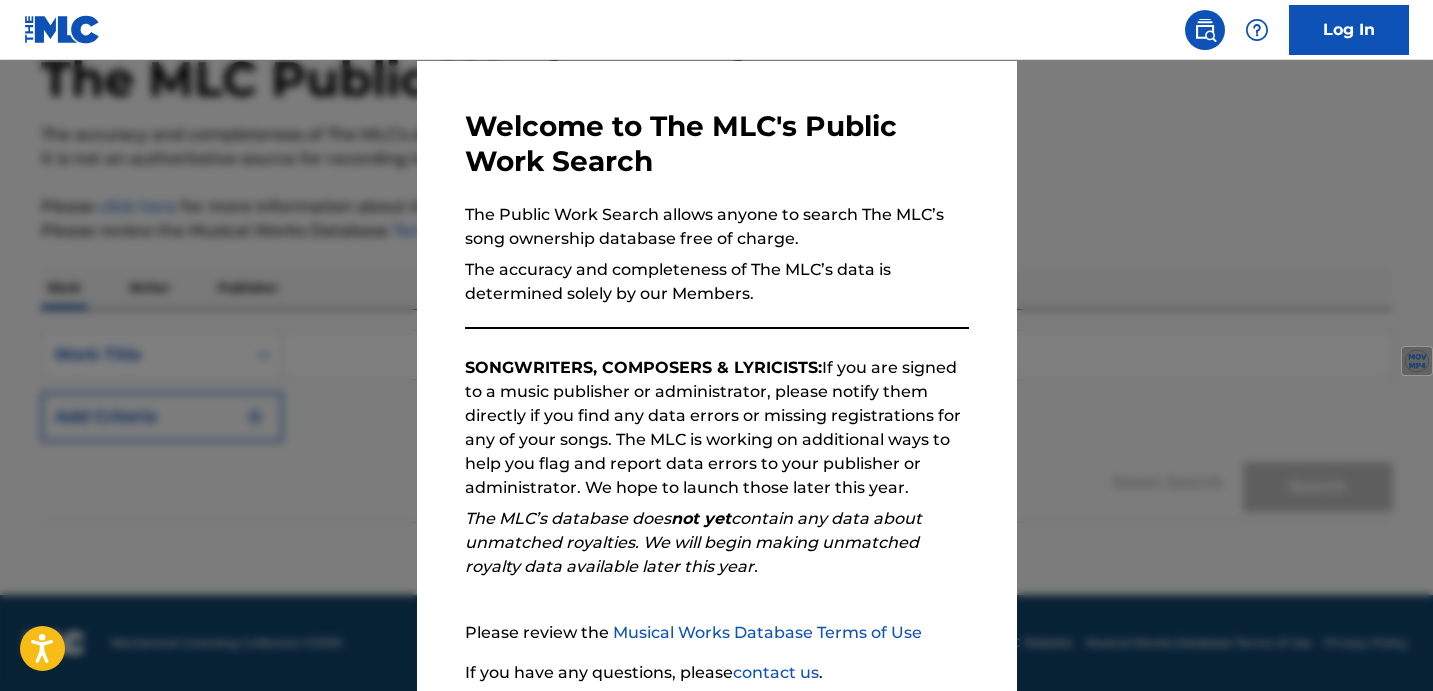click at bounding box center [716, 405] 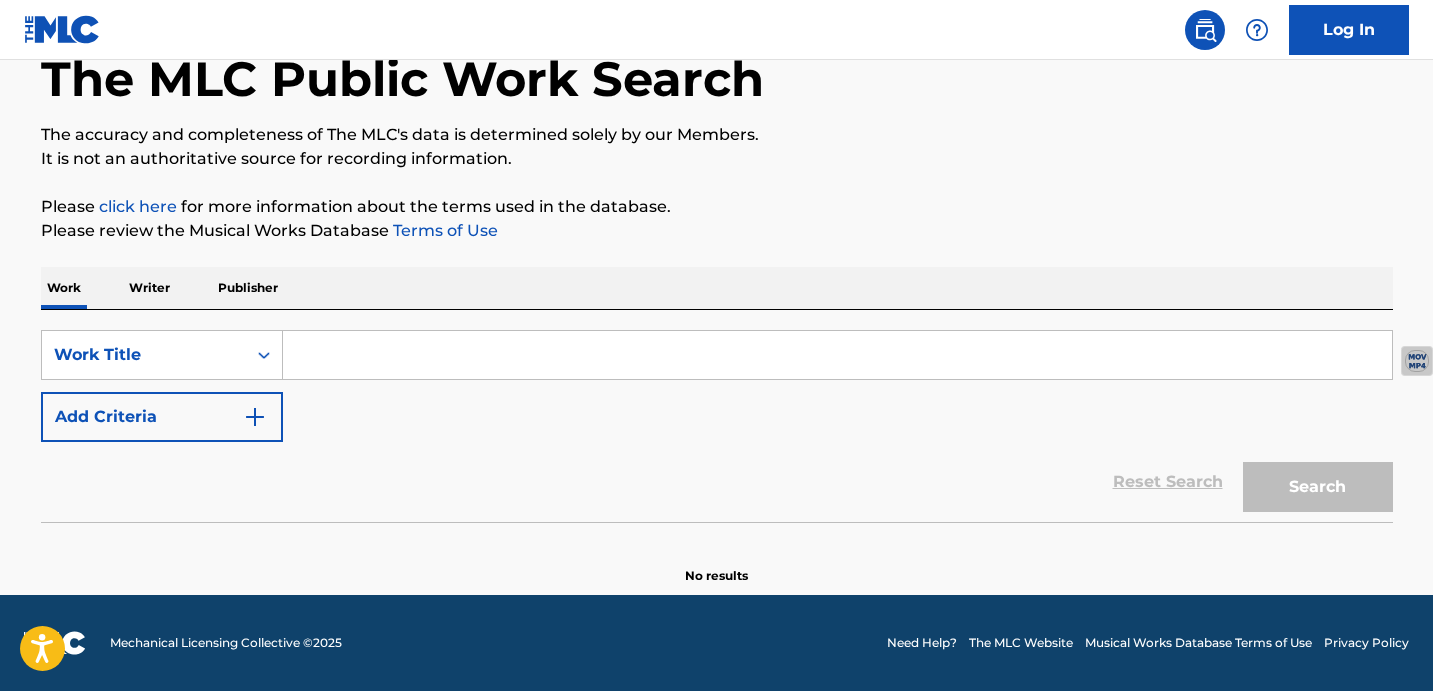 click at bounding box center (837, 355) 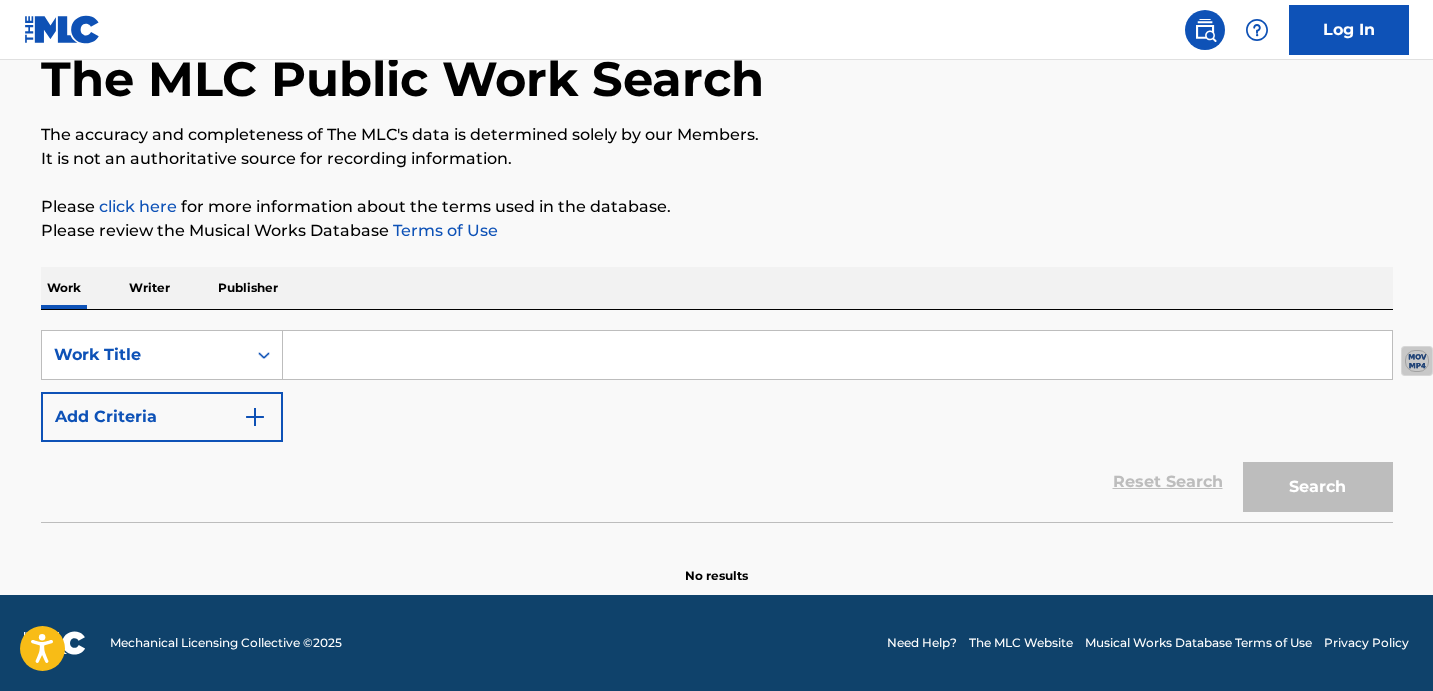 click at bounding box center (255, 417) 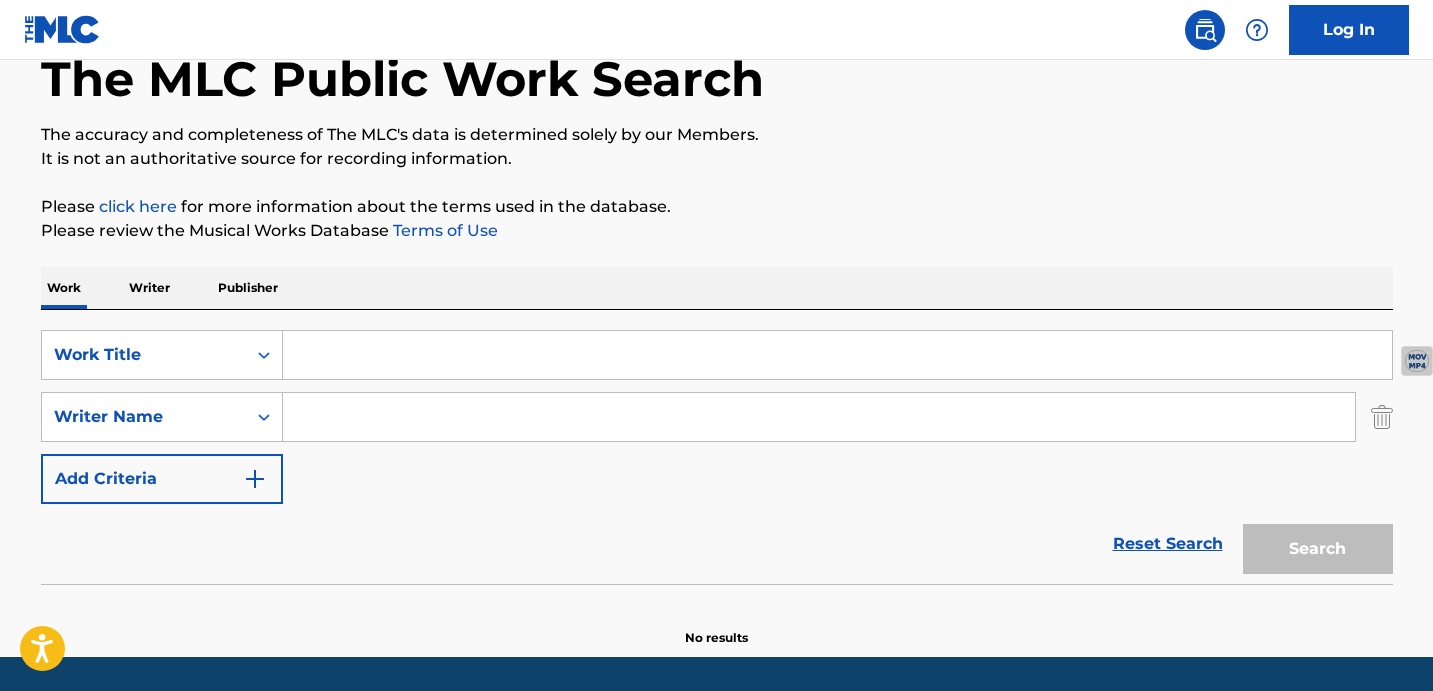 click on "Publisher" at bounding box center (248, 288) 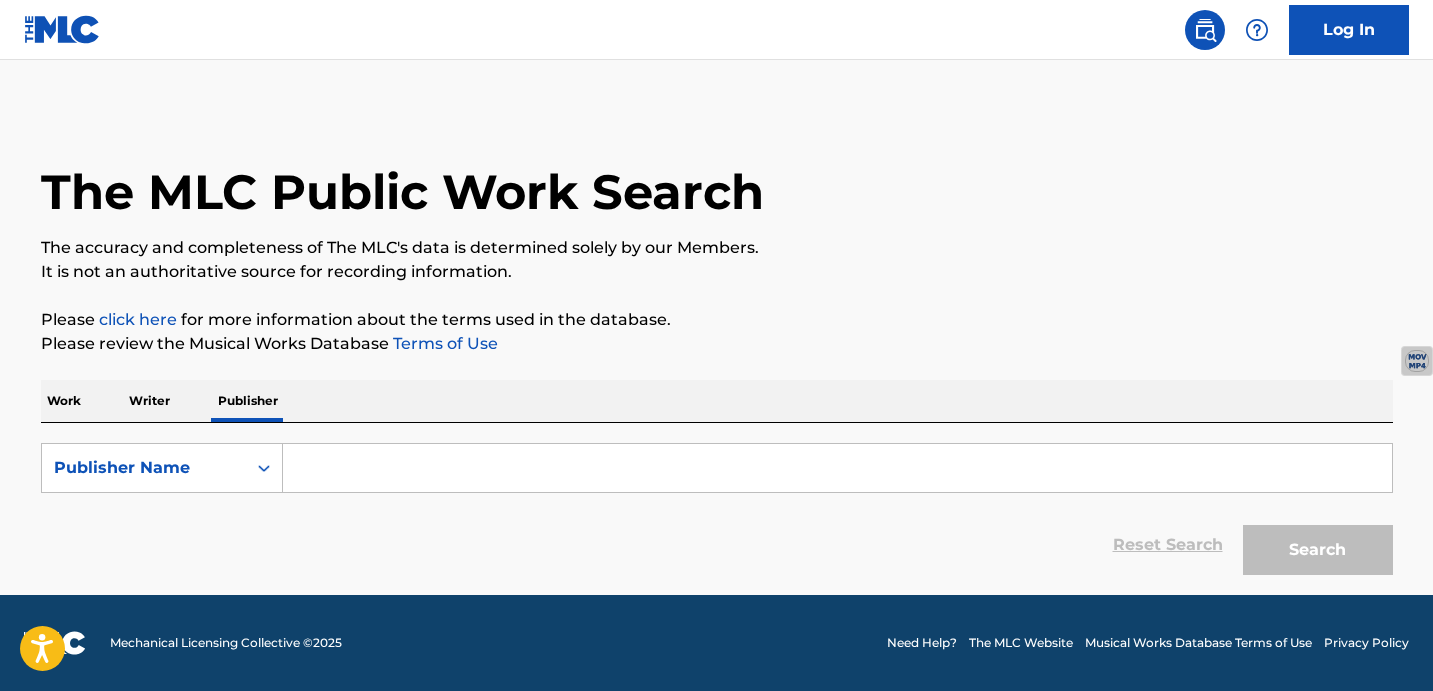 scroll, scrollTop: 0, scrollLeft: 0, axis: both 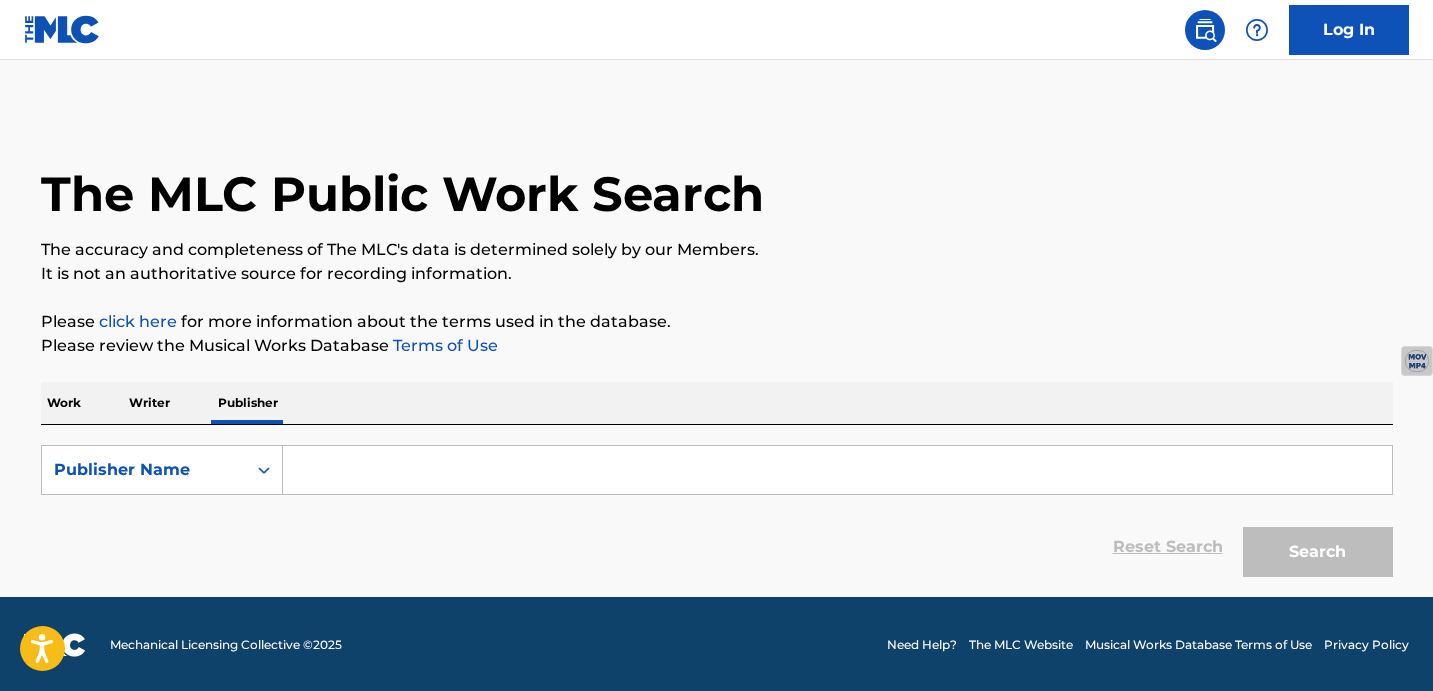 click on "Writer" at bounding box center (149, 403) 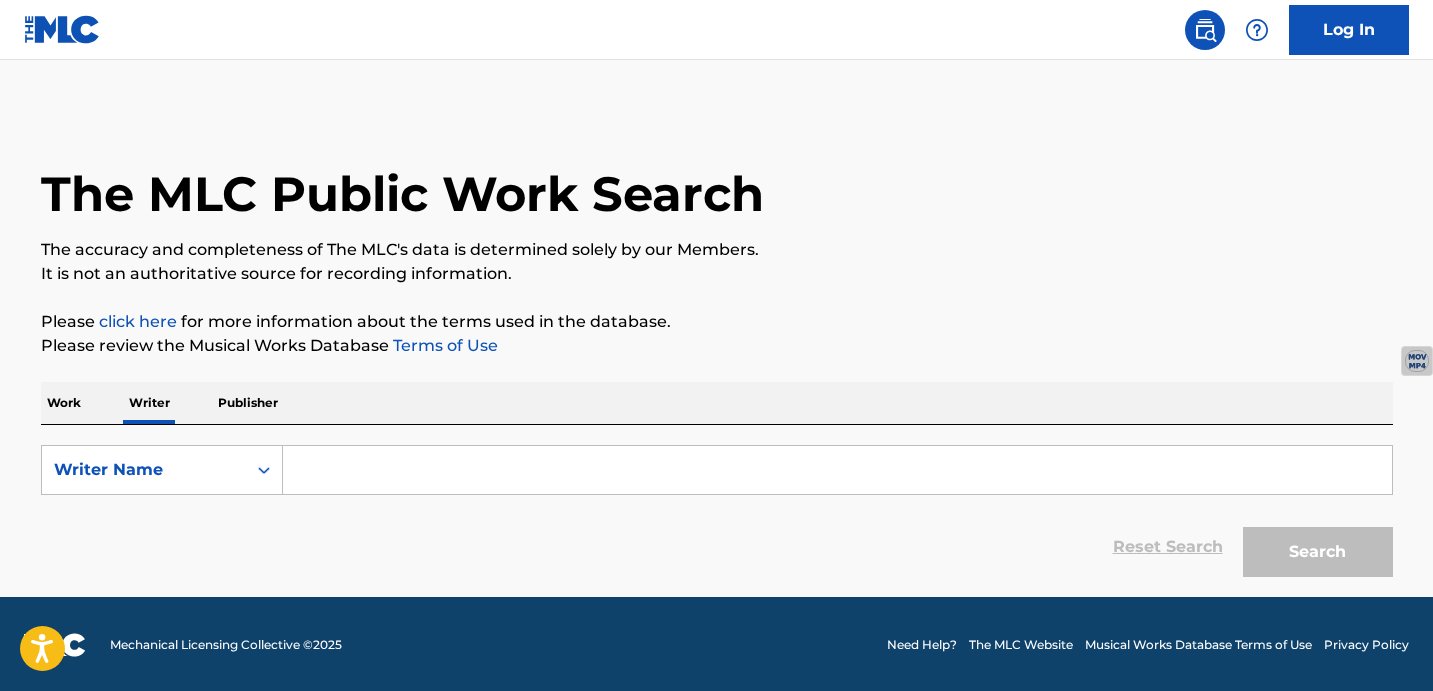 click on "Work" at bounding box center [64, 403] 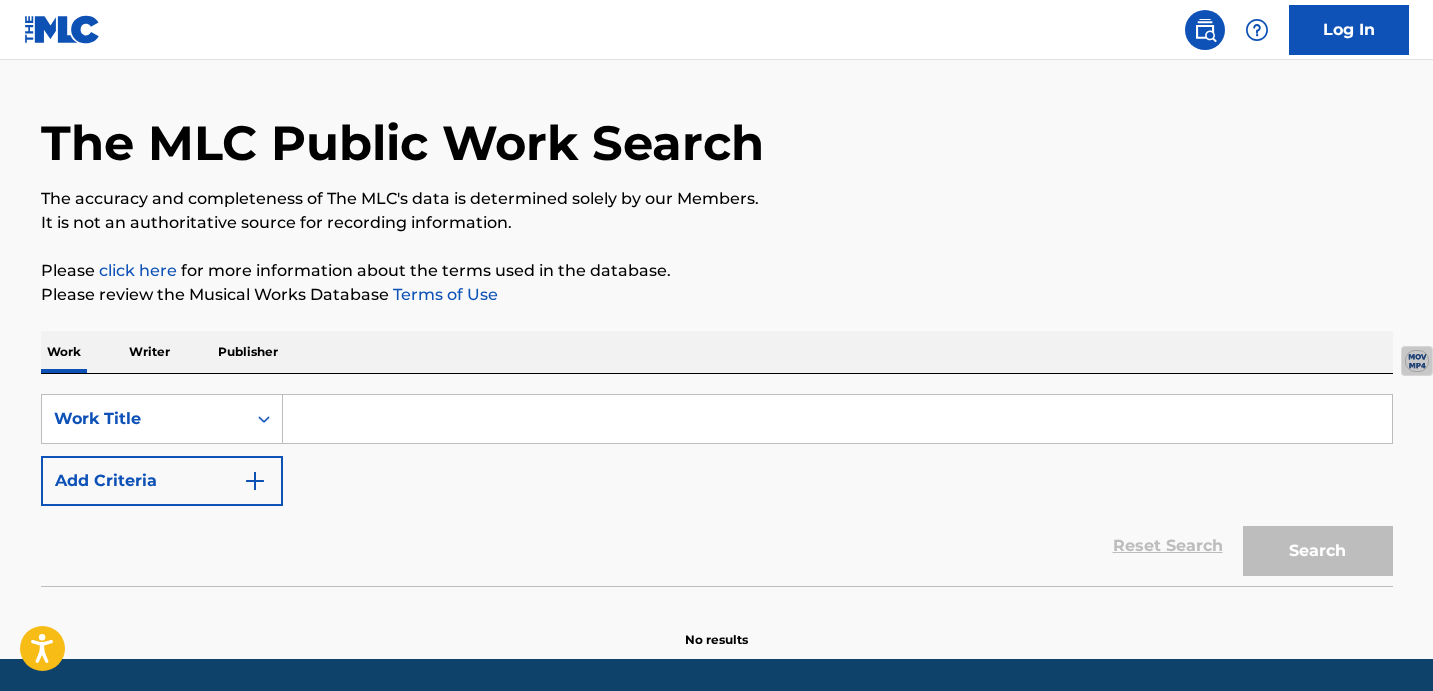 scroll, scrollTop: 56, scrollLeft: 0, axis: vertical 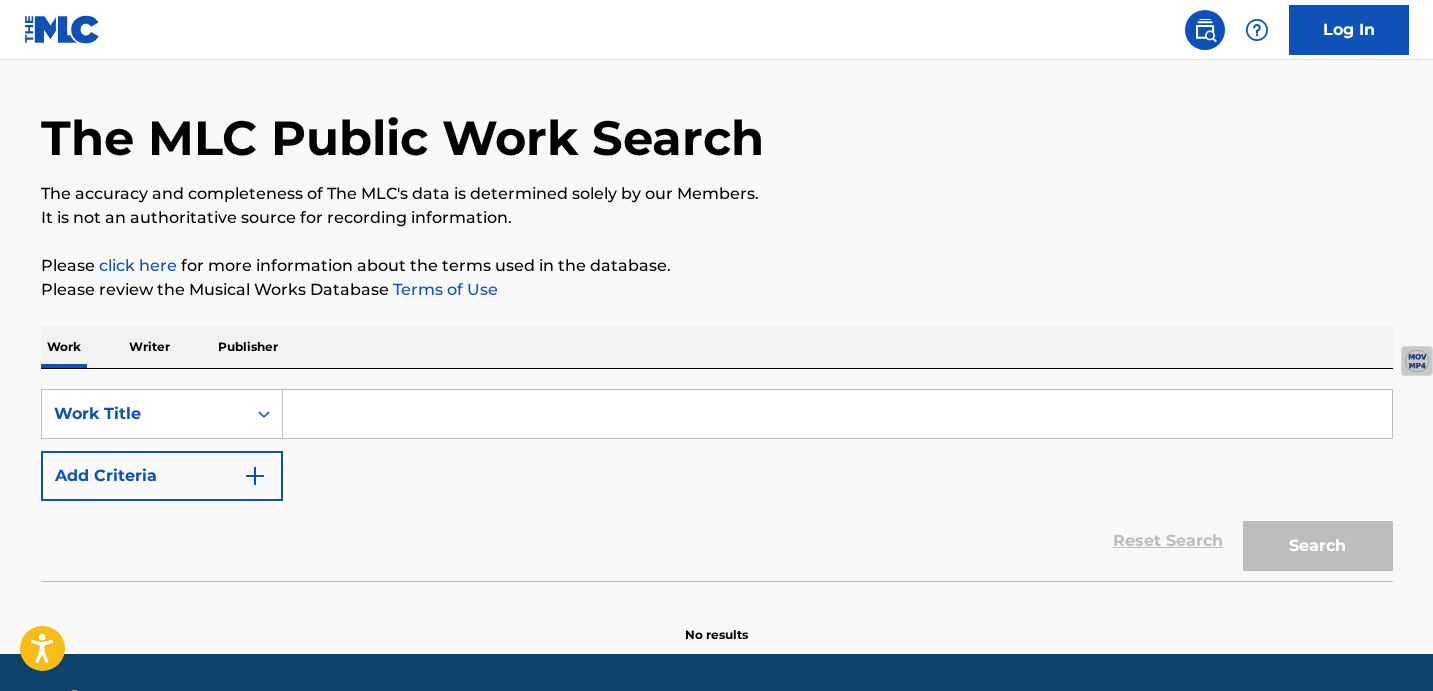 click at bounding box center [837, 414] 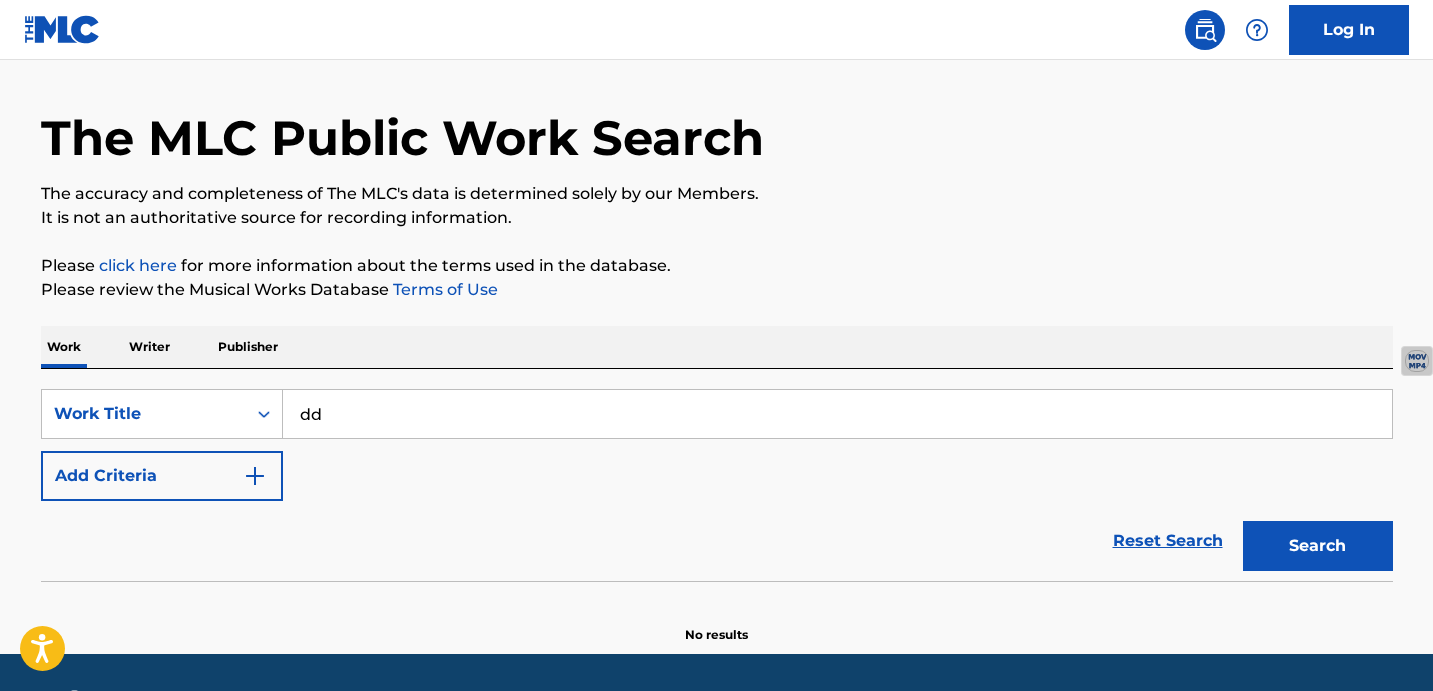 type on "d" 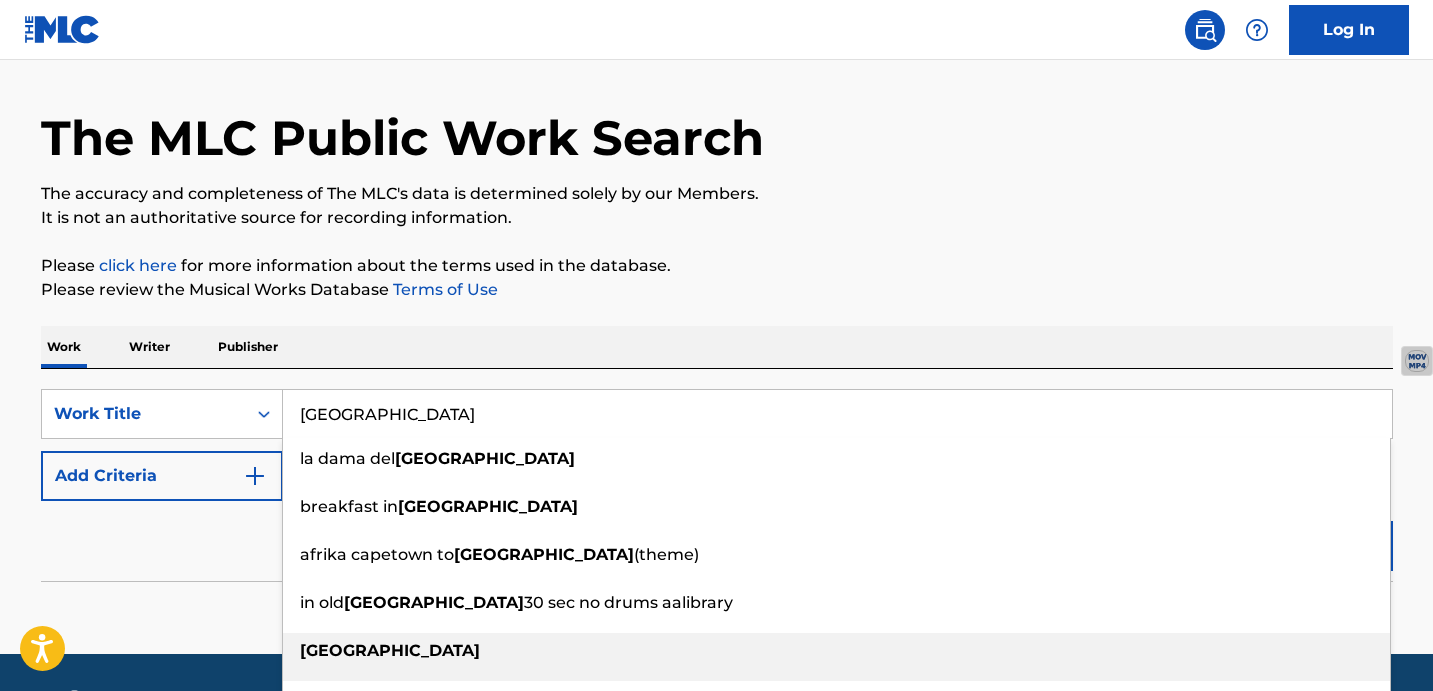 type on "[GEOGRAPHIC_DATA]" 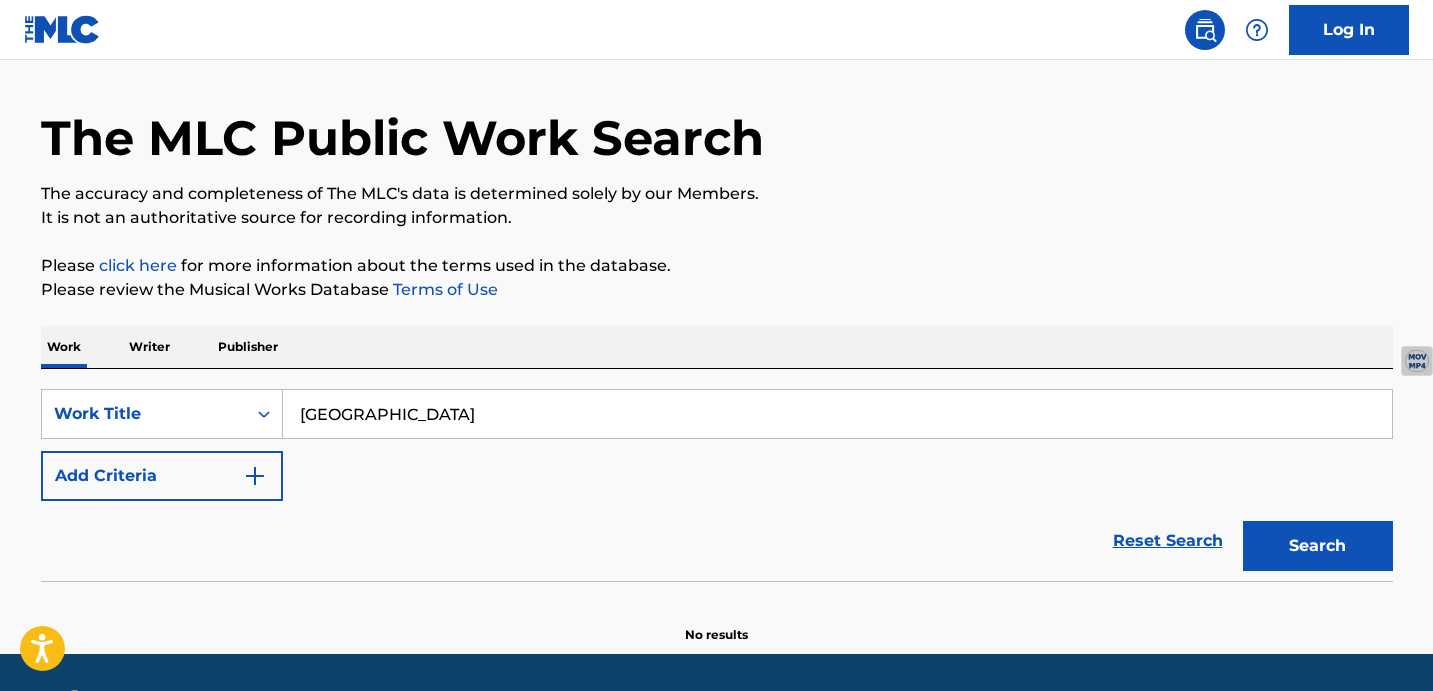 click on "Search" at bounding box center [1318, 546] 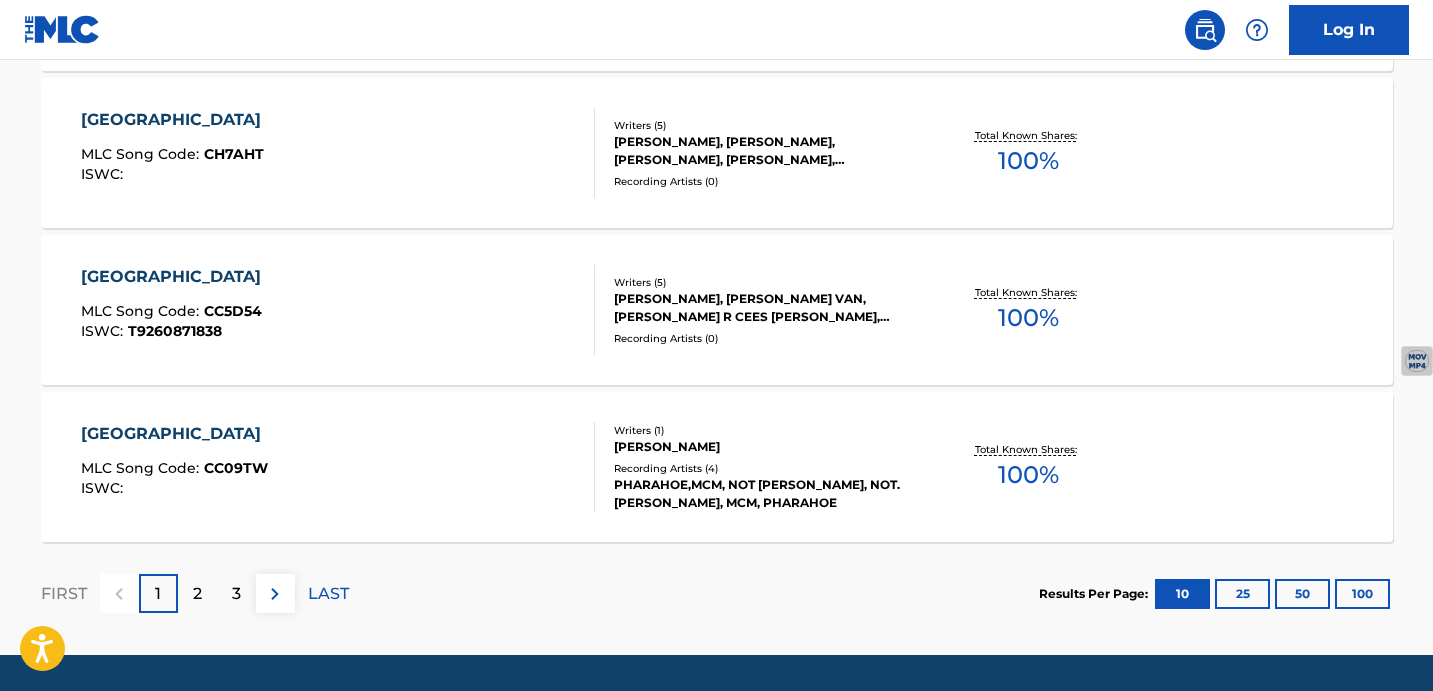 scroll, scrollTop: 1706, scrollLeft: 0, axis: vertical 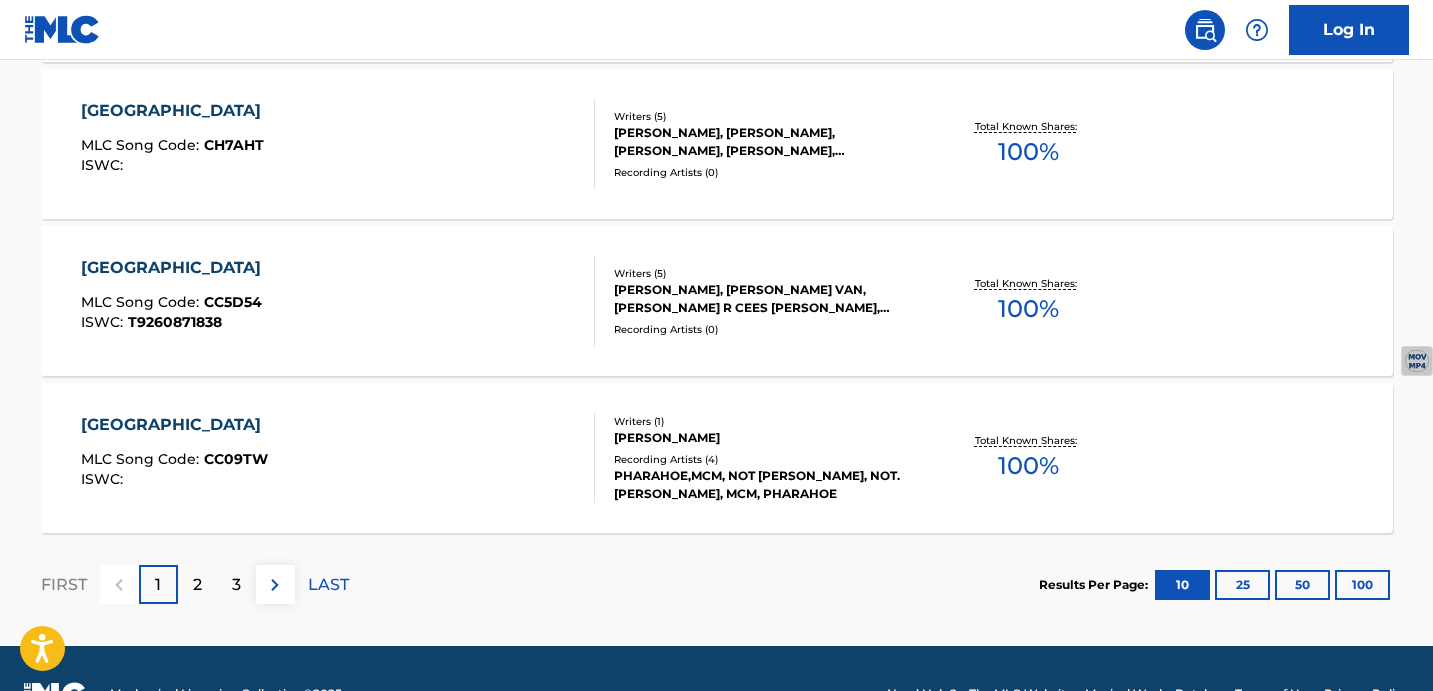 click on "2" at bounding box center [197, 585] 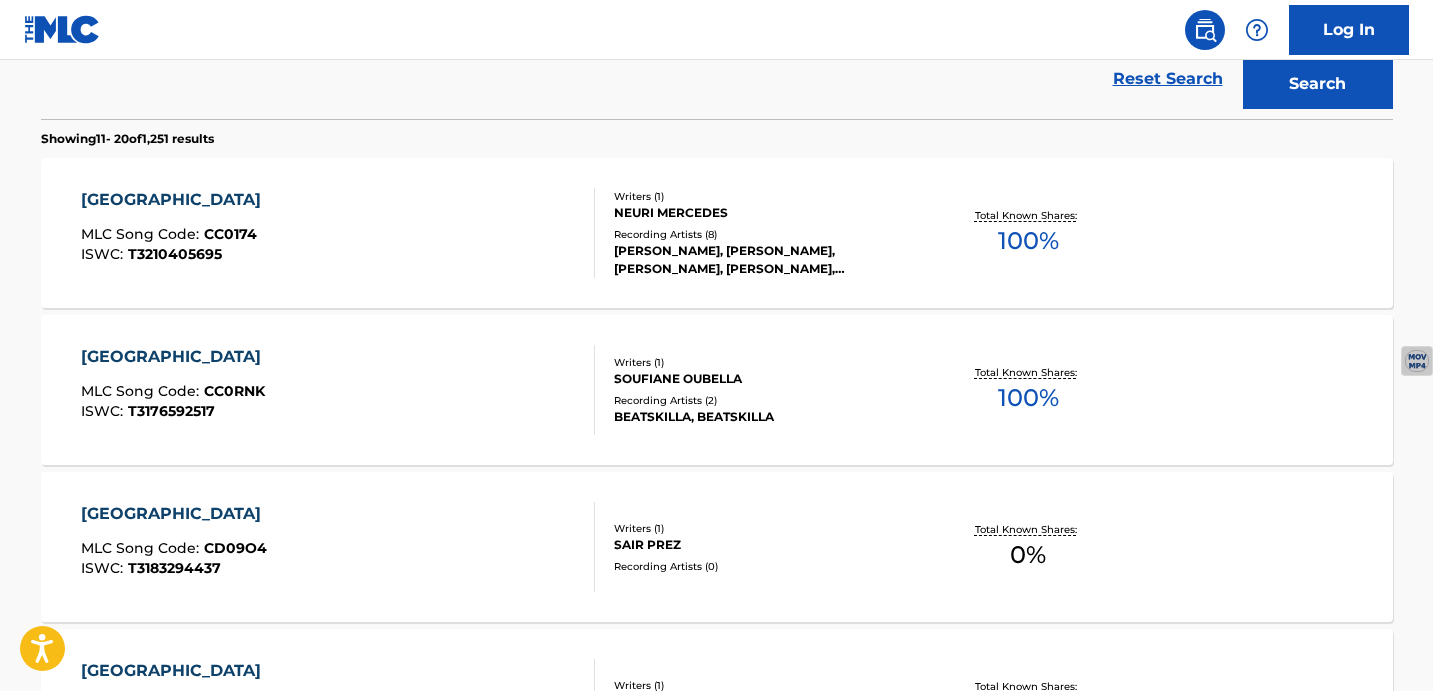 scroll, scrollTop: 0, scrollLeft: 0, axis: both 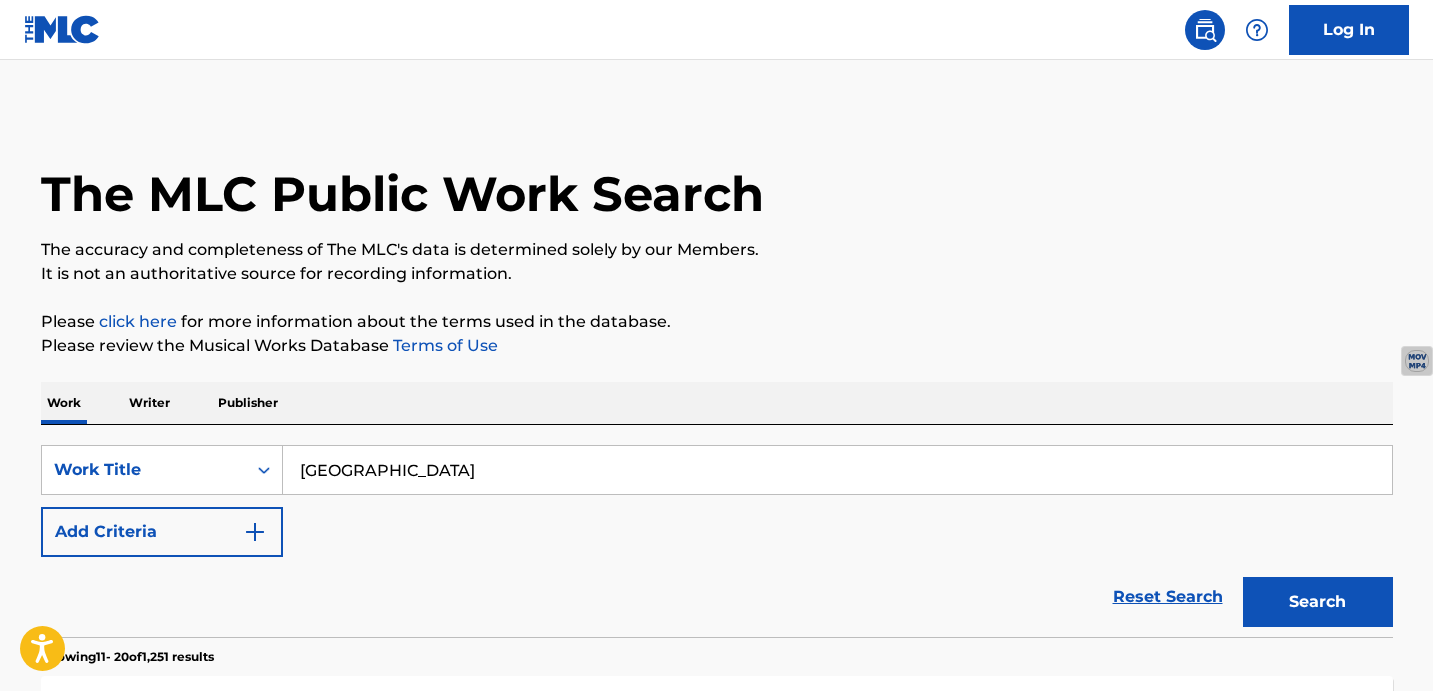 click on "Add Criteria" at bounding box center [162, 532] 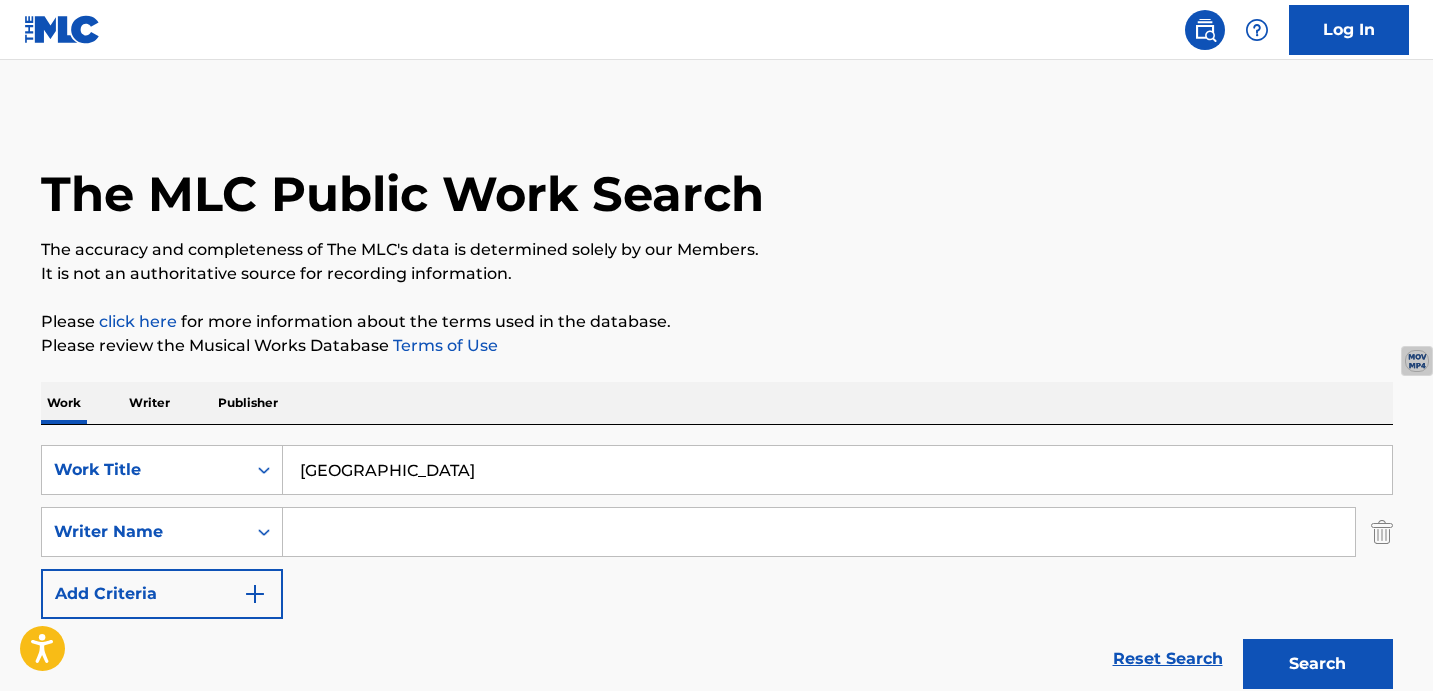 click at bounding box center (819, 532) 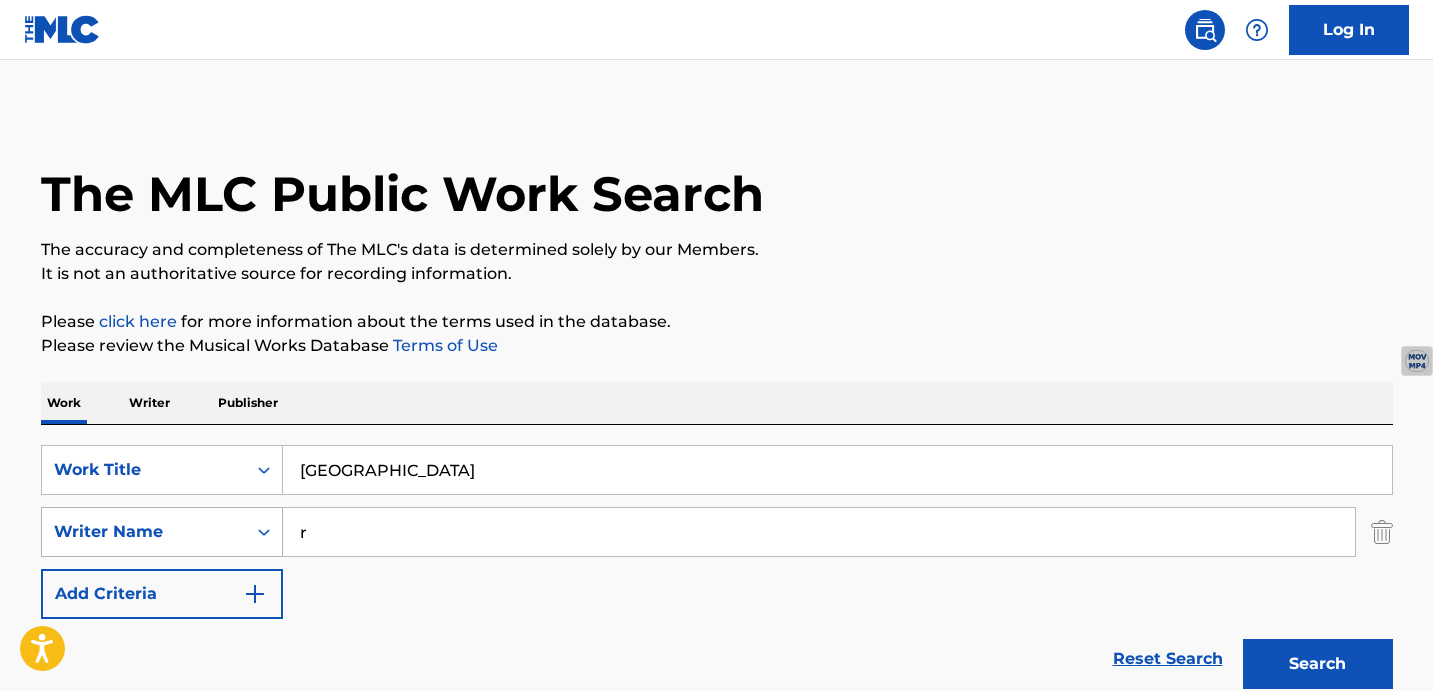 type on "r" 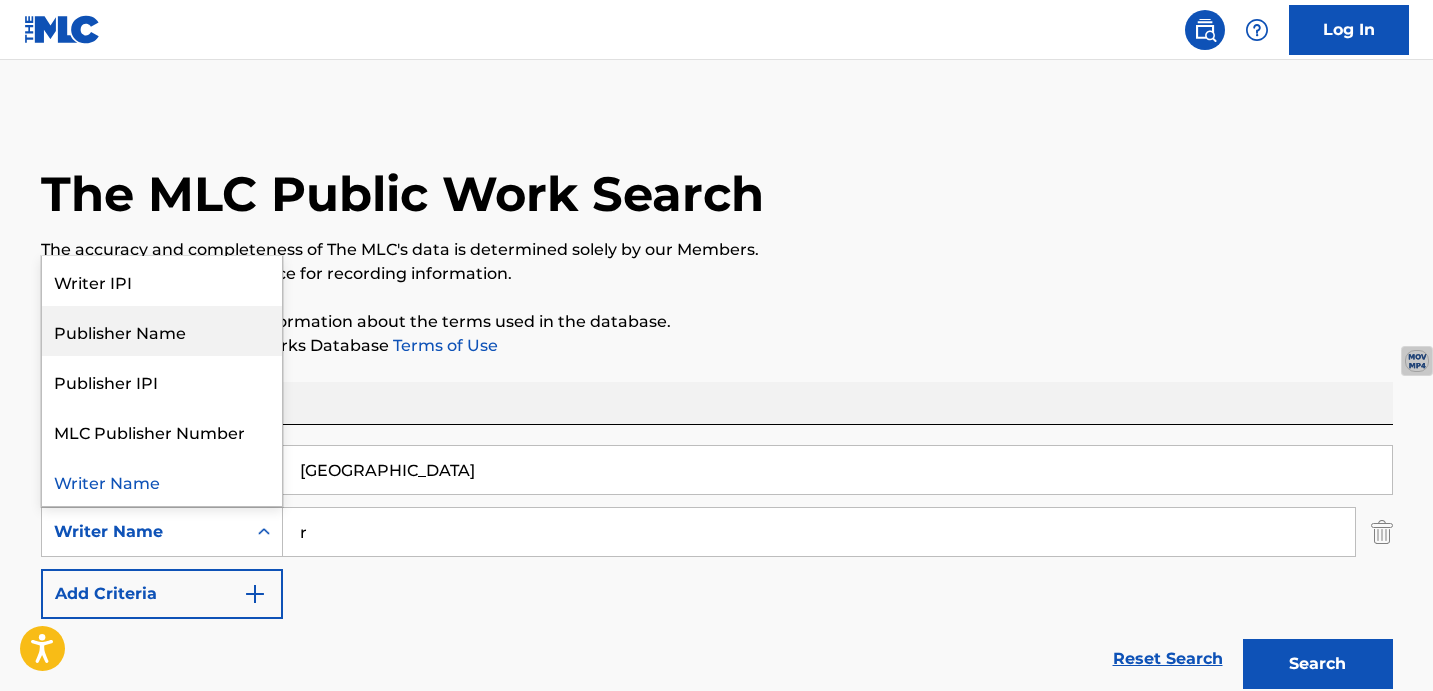 click on "Publisher Name" at bounding box center (162, 331) 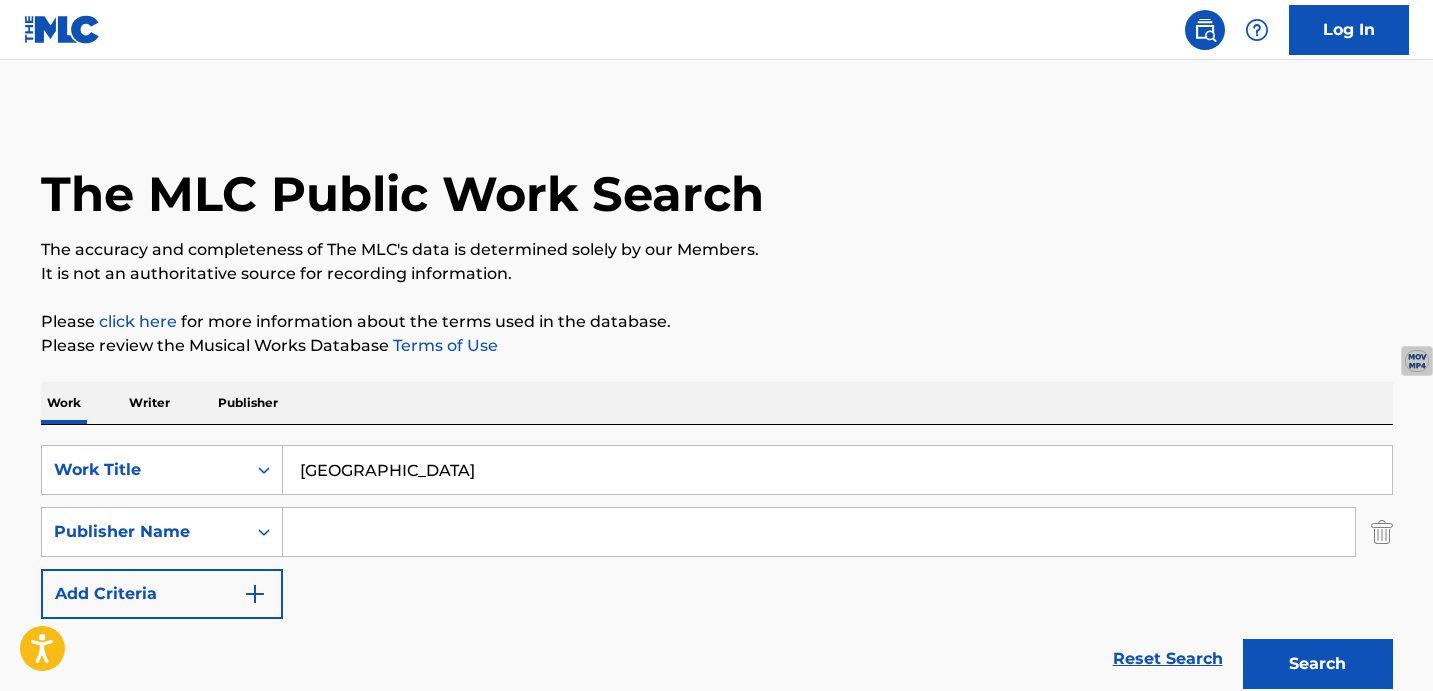 click at bounding box center [819, 532] 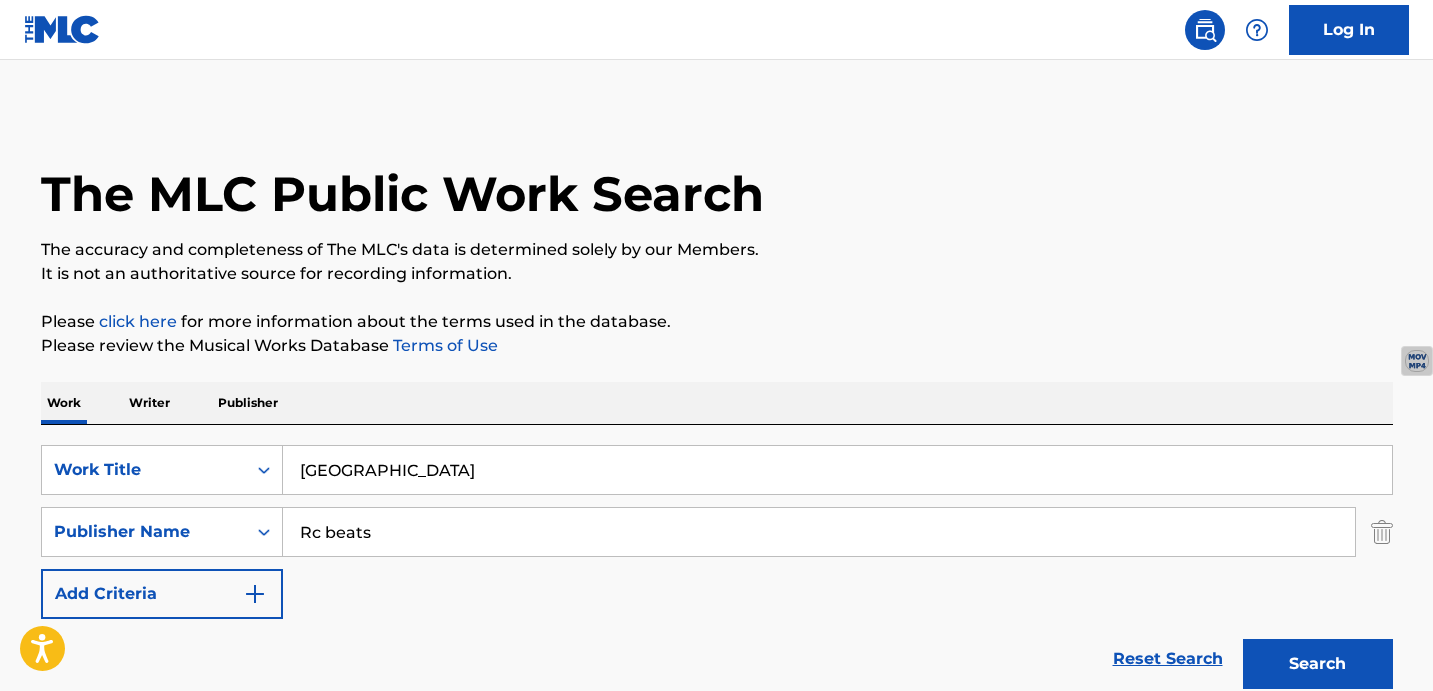 type on "Rc beats" 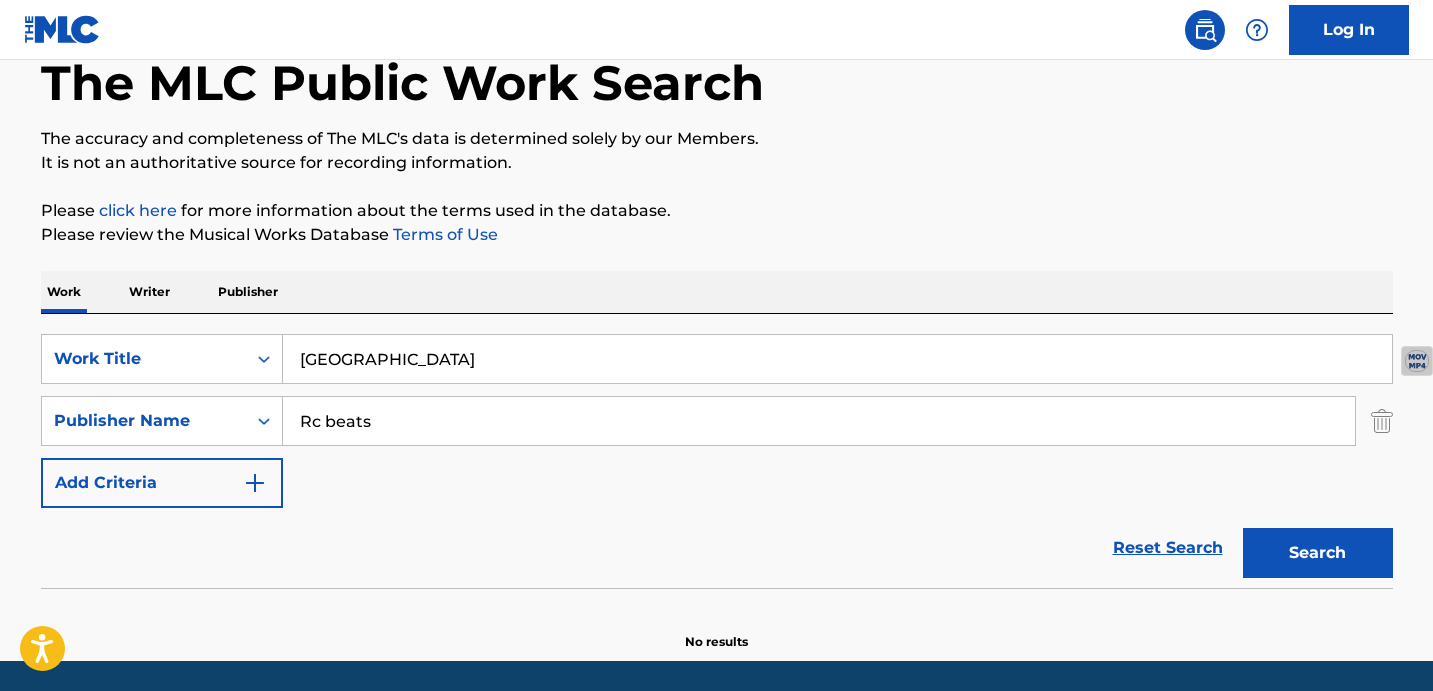 scroll, scrollTop: 177, scrollLeft: 0, axis: vertical 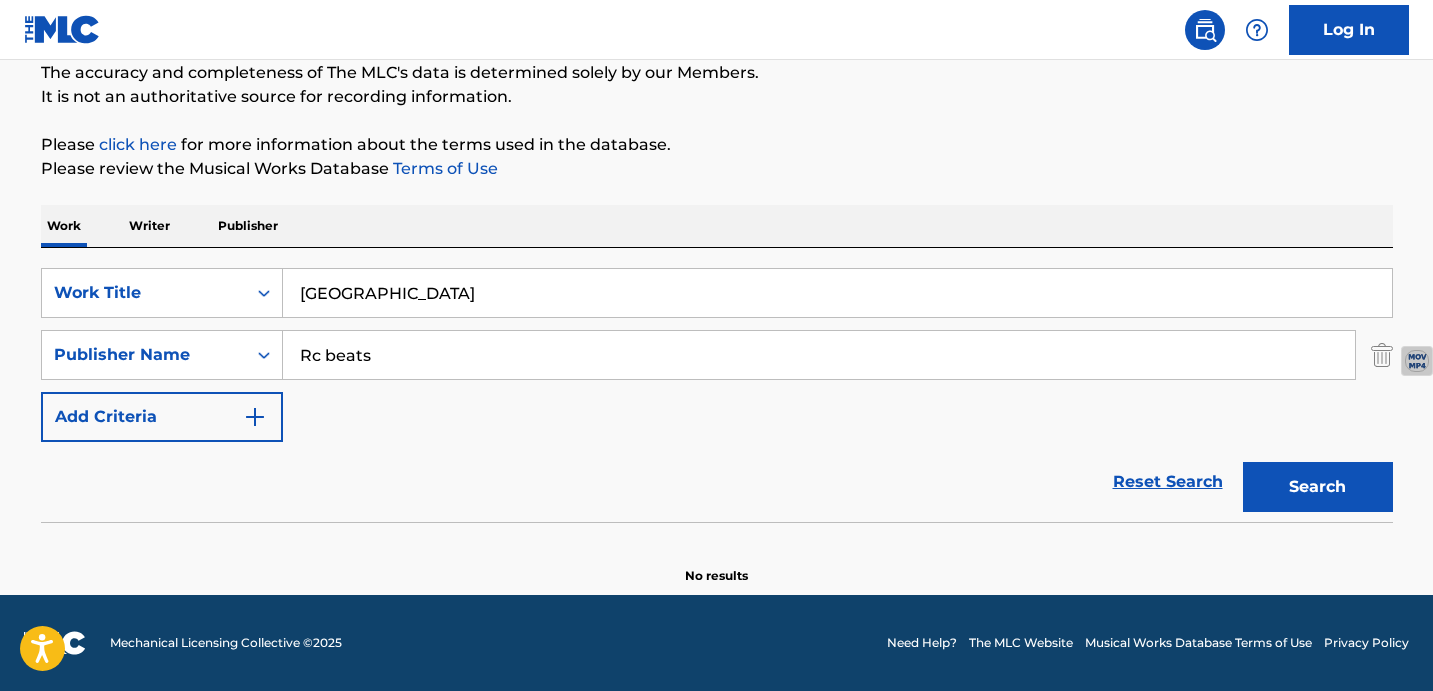 click on "[GEOGRAPHIC_DATA]" at bounding box center [837, 293] 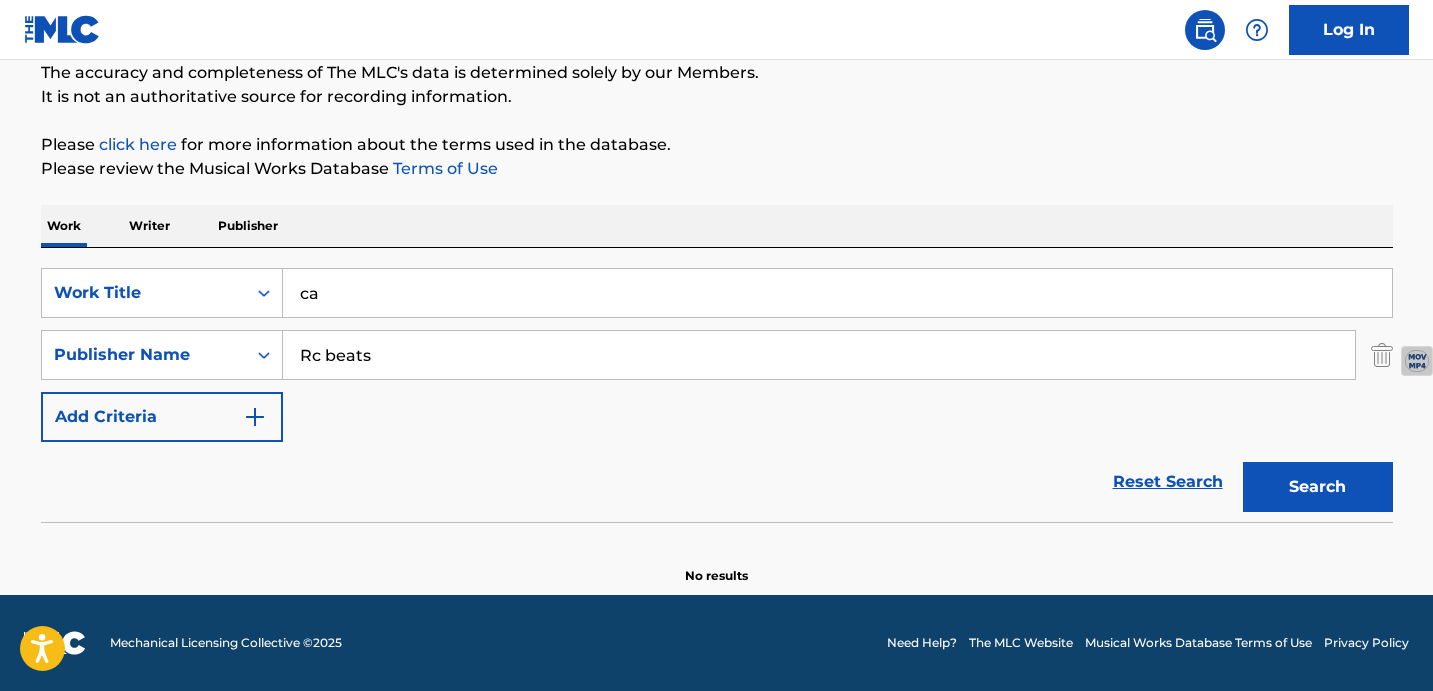 type on "c" 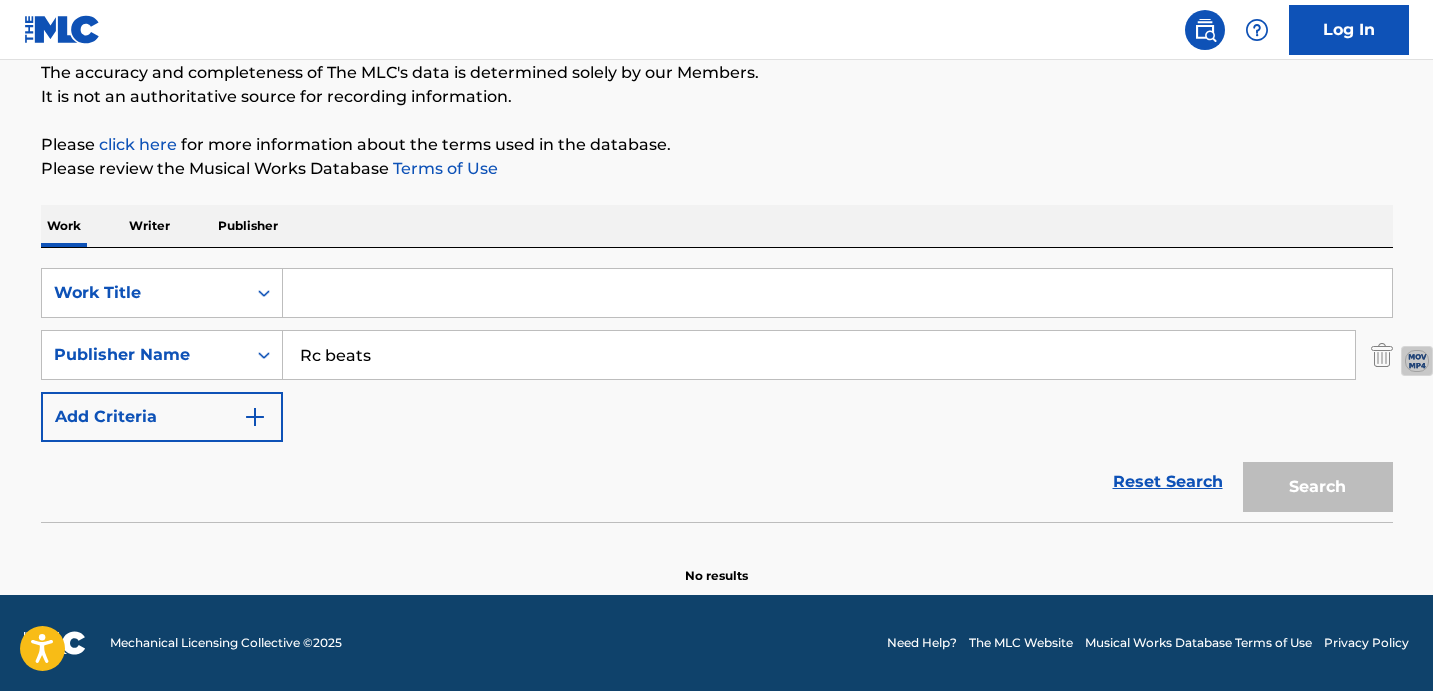 type 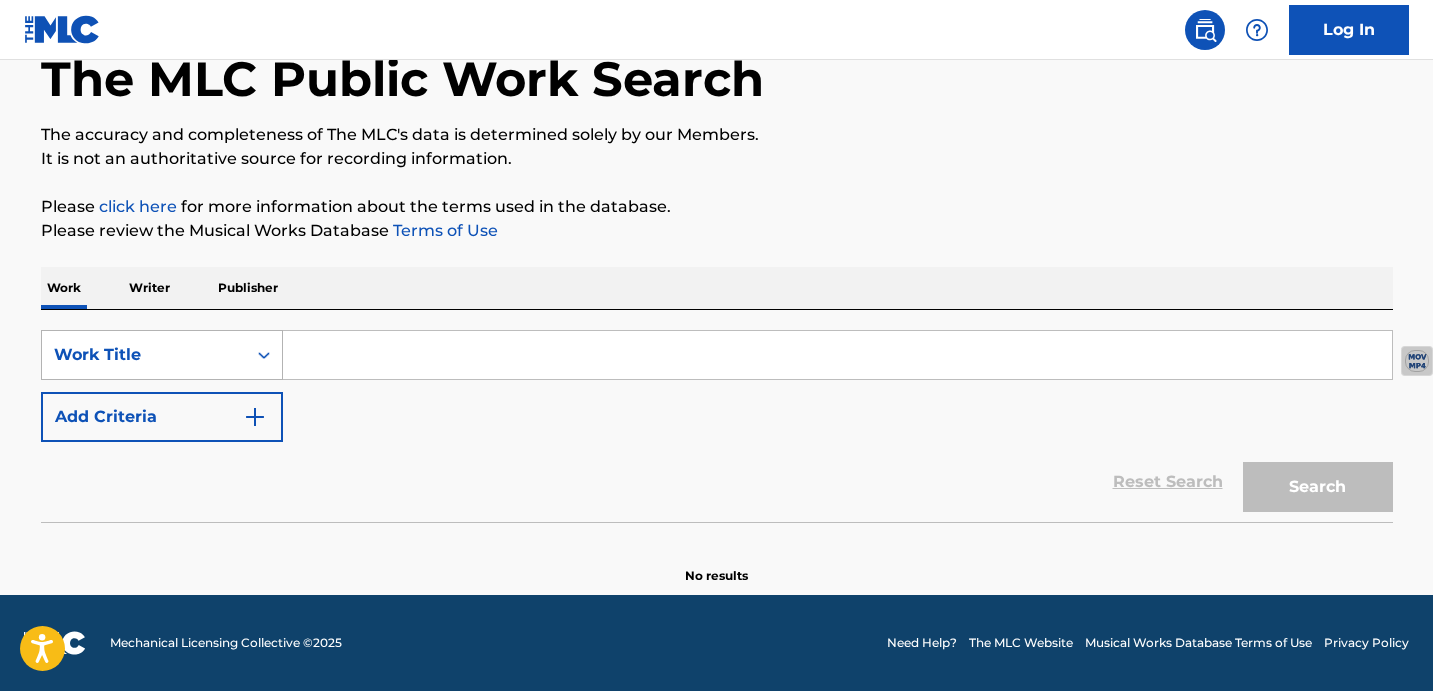 click on "Work Title" at bounding box center [144, 355] 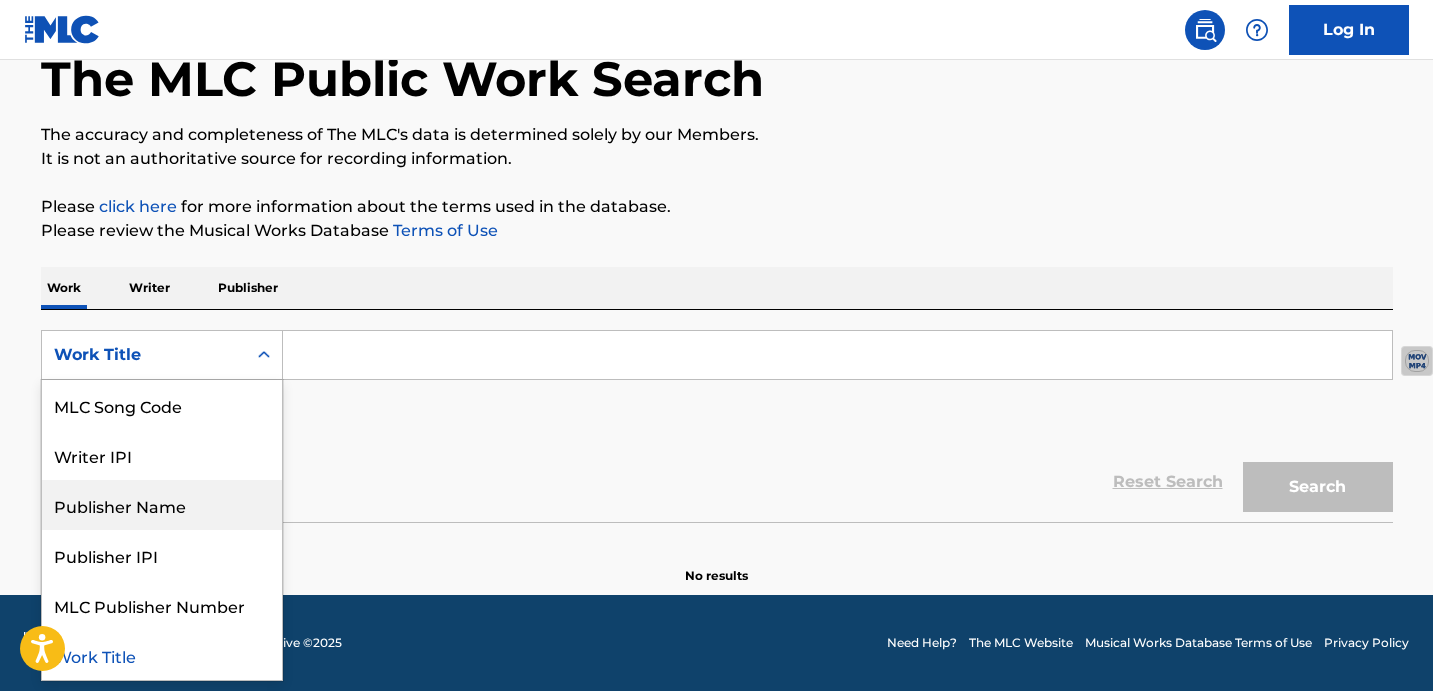 scroll, scrollTop: 0, scrollLeft: 0, axis: both 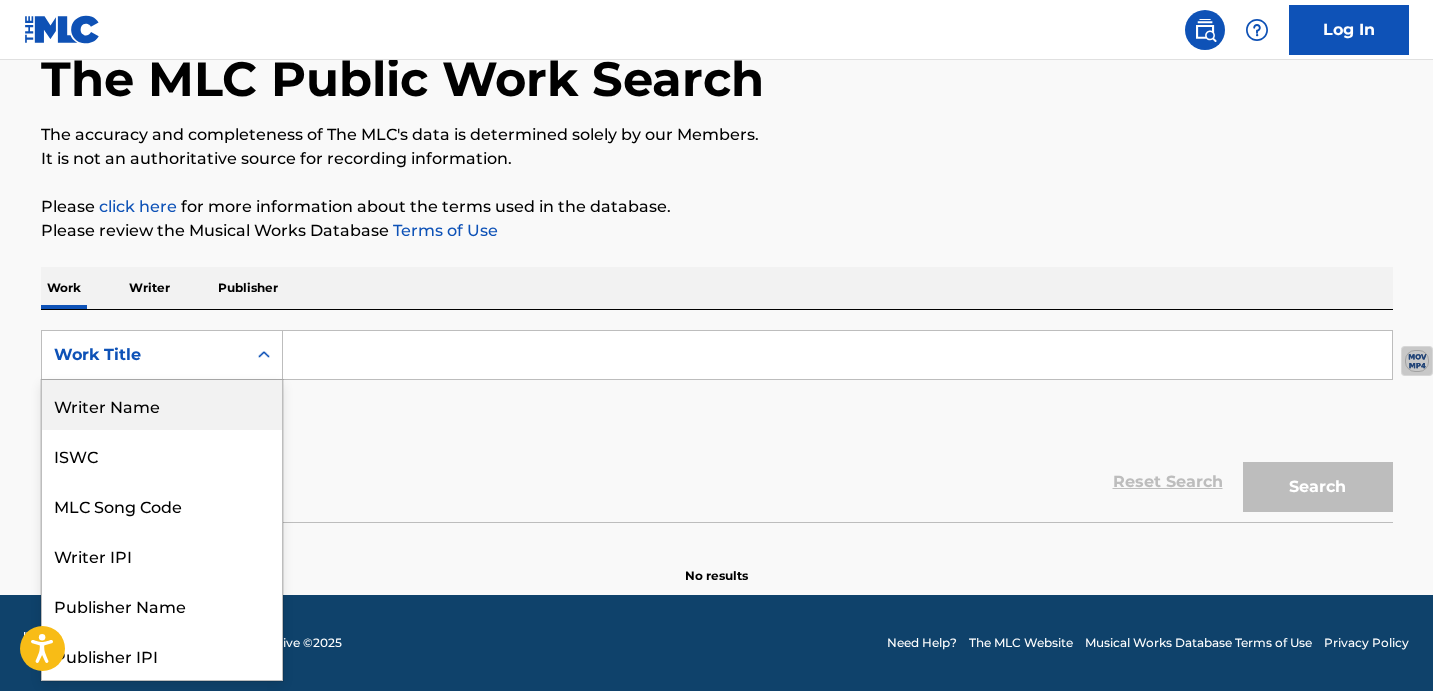 click on "Writer Name" at bounding box center [162, 405] 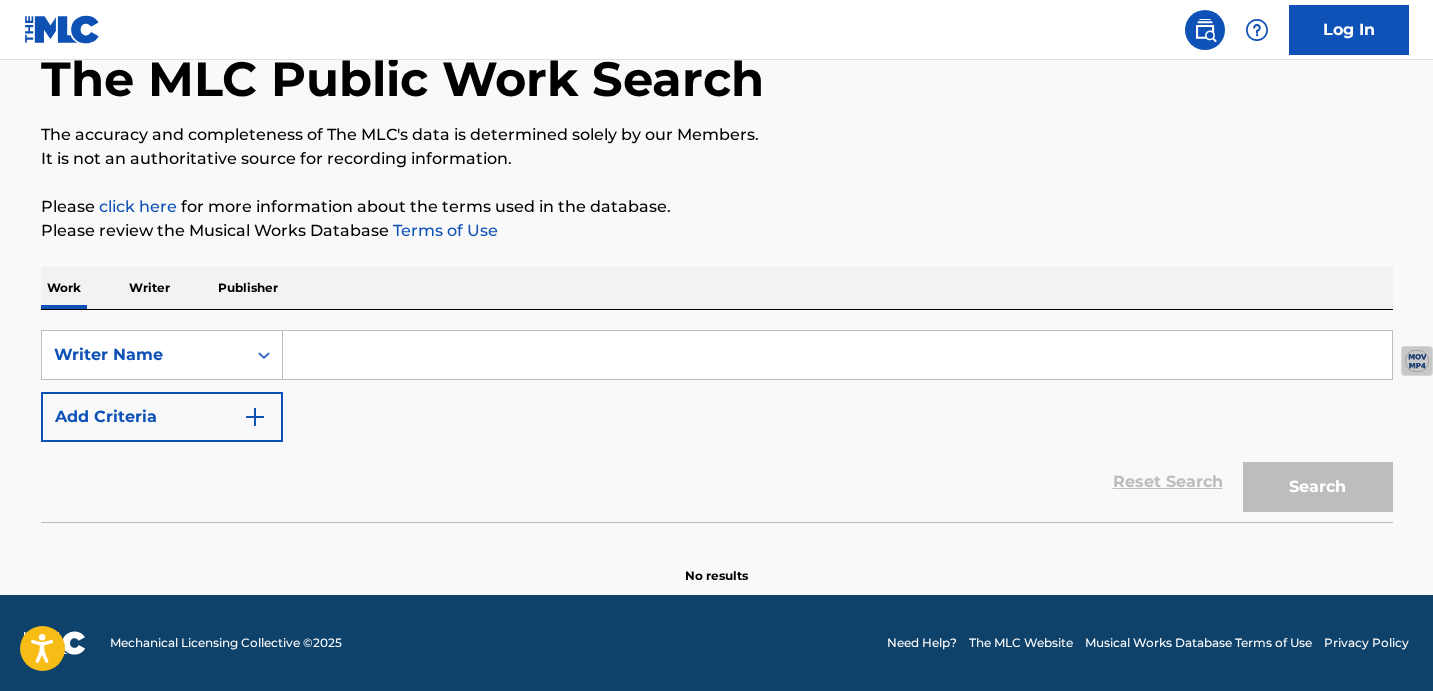 click at bounding box center [837, 355] 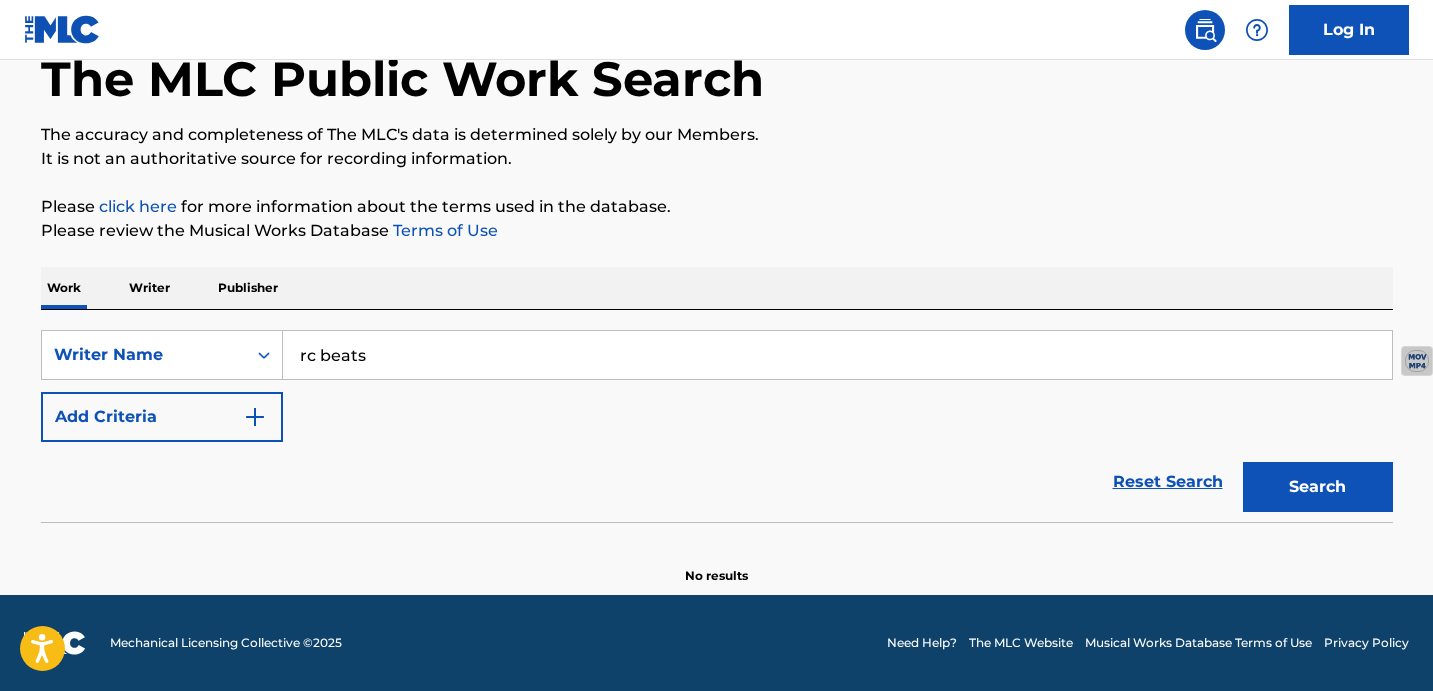 type on "rc beats" 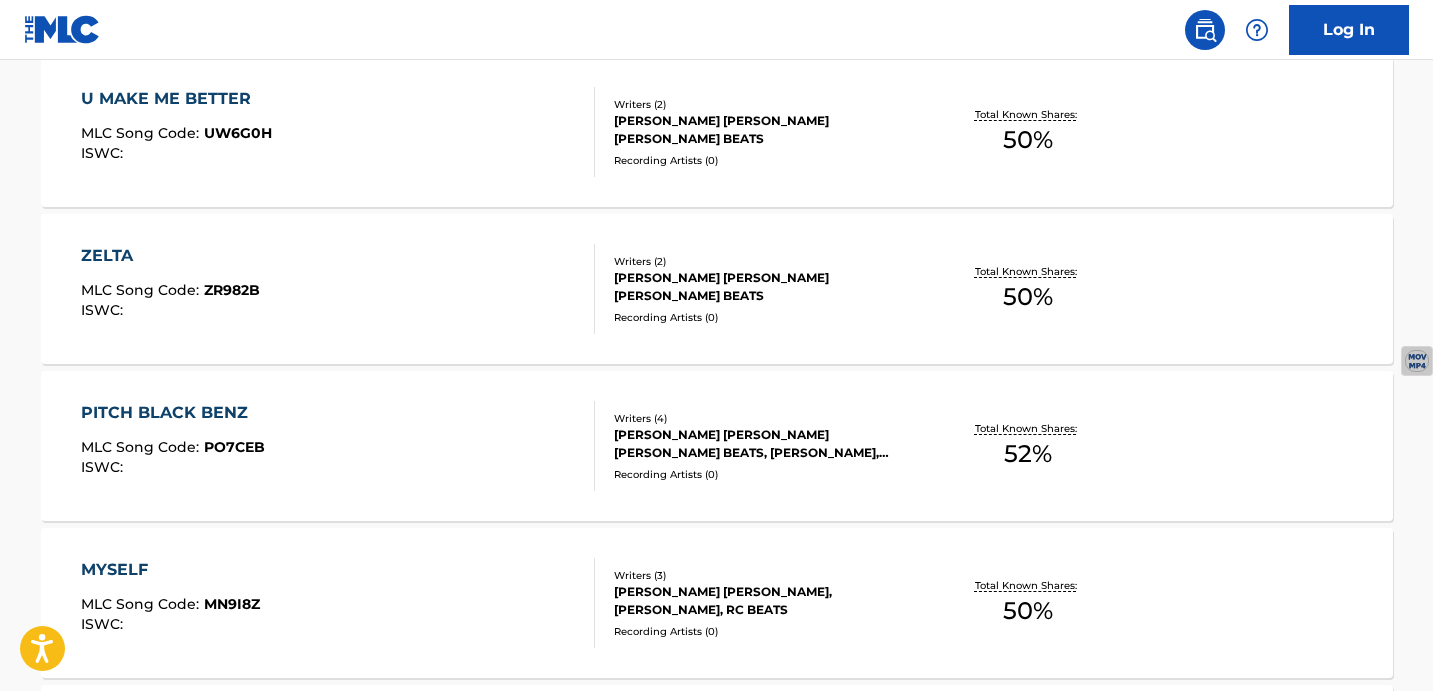 scroll, scrollTop: 1094, scrollLeft: 0, axis: vertical 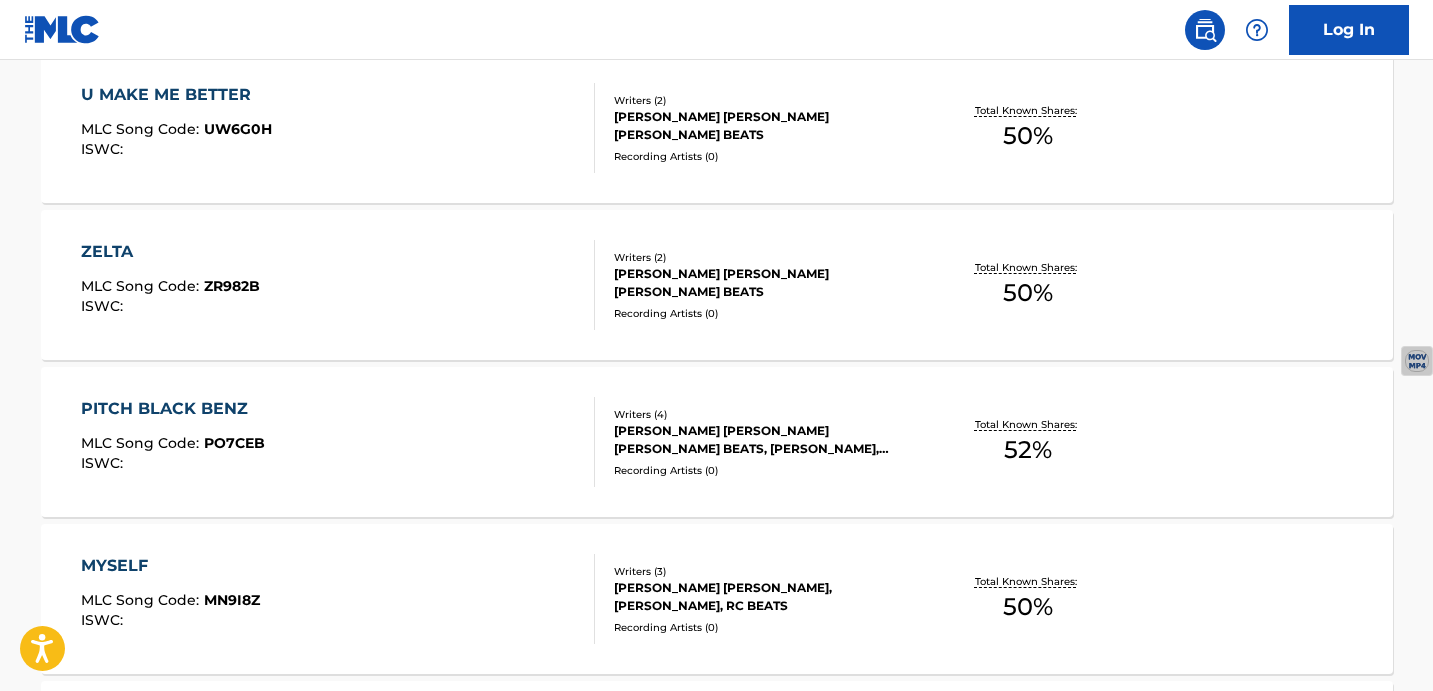 click on "ZELTA" at bounding box center [170, 252] 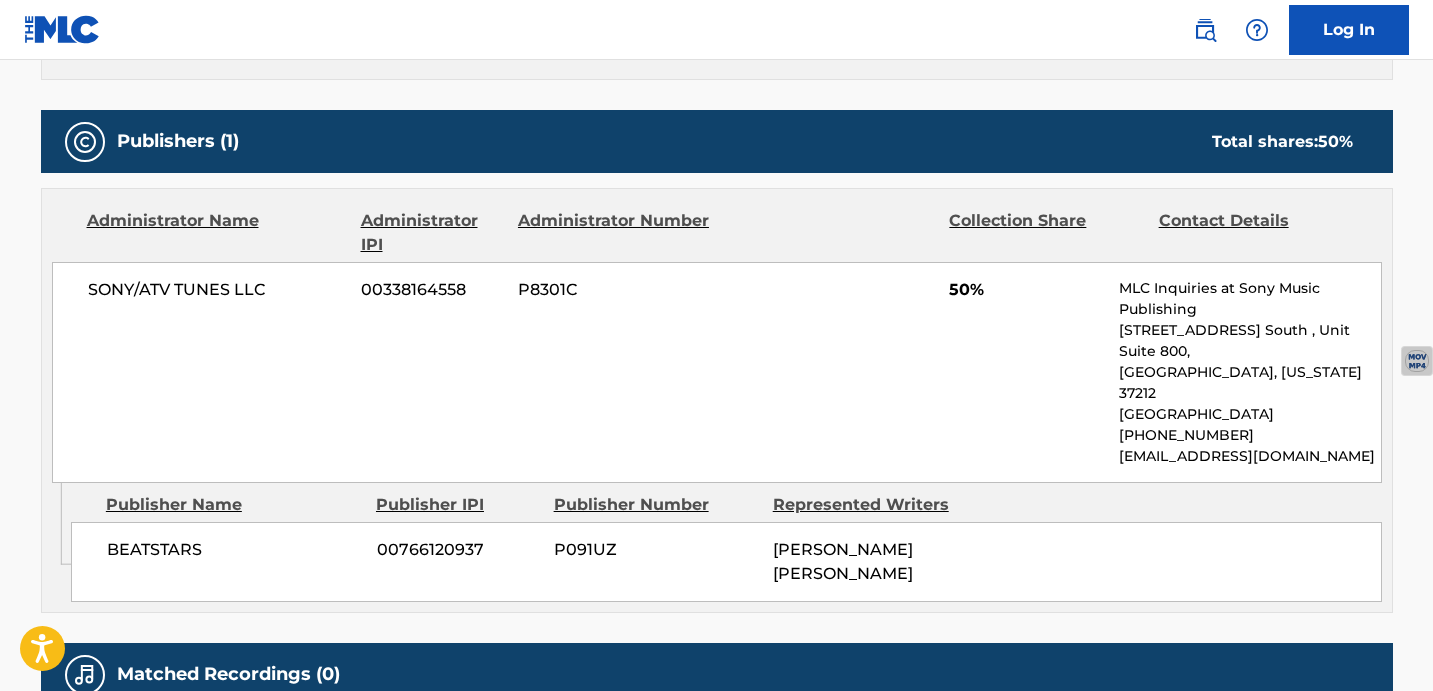 scroll, scrollTop: 843, scrollLeft: 0, axis: vertical 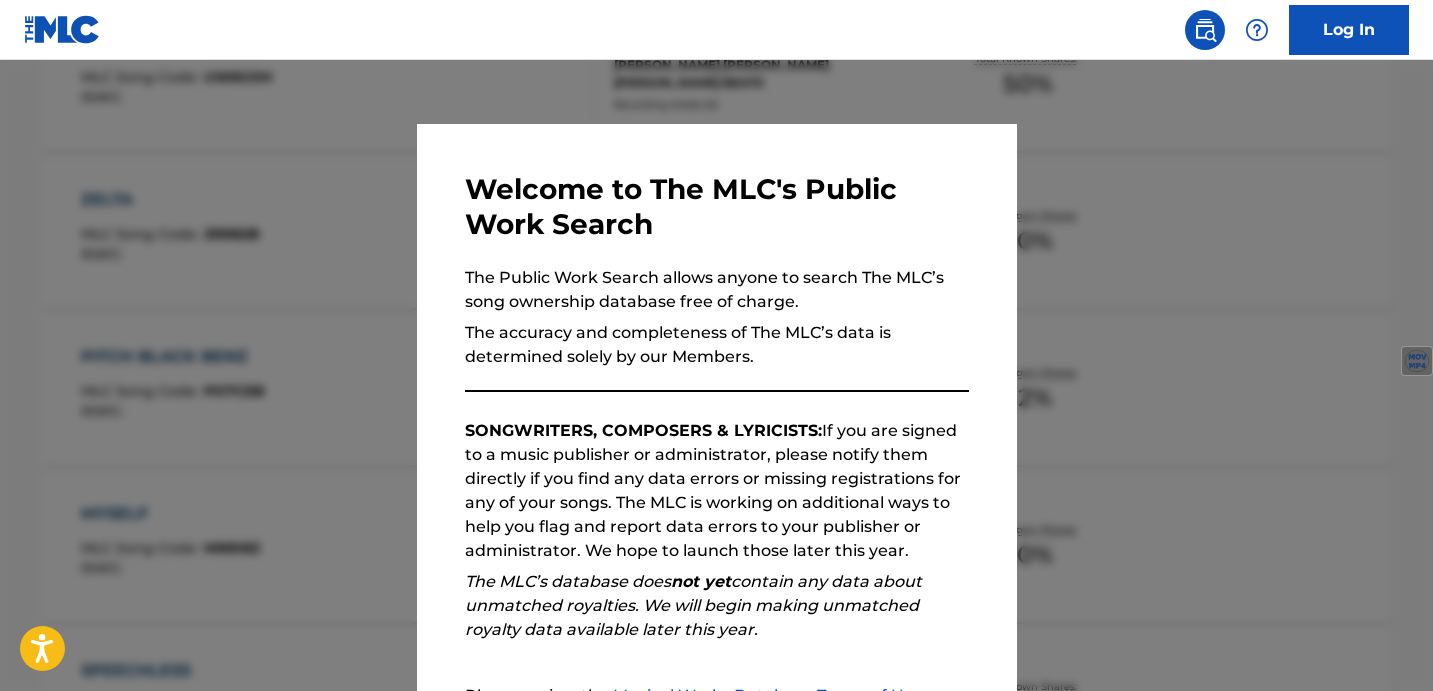click at bounding box center (716, 405) 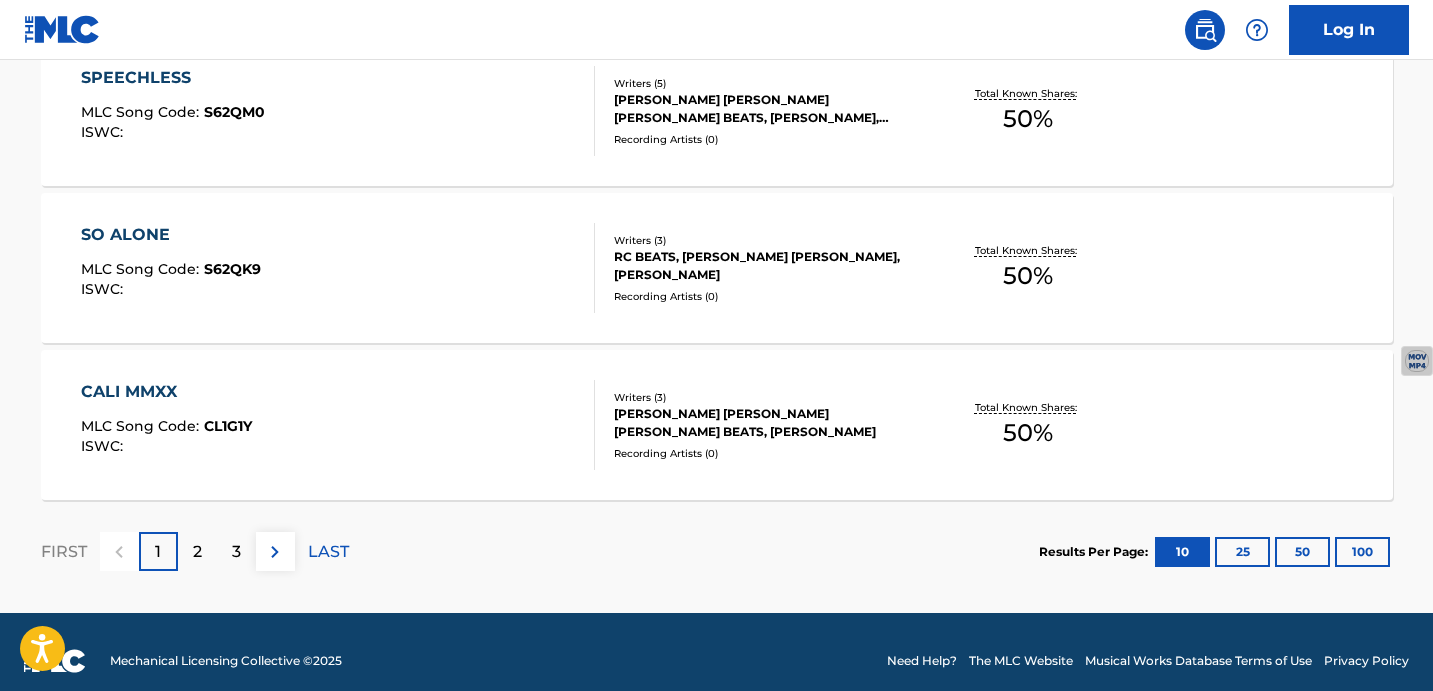 scroll, scrollTop: 1757, scrollLeft: 0, axis: vertical 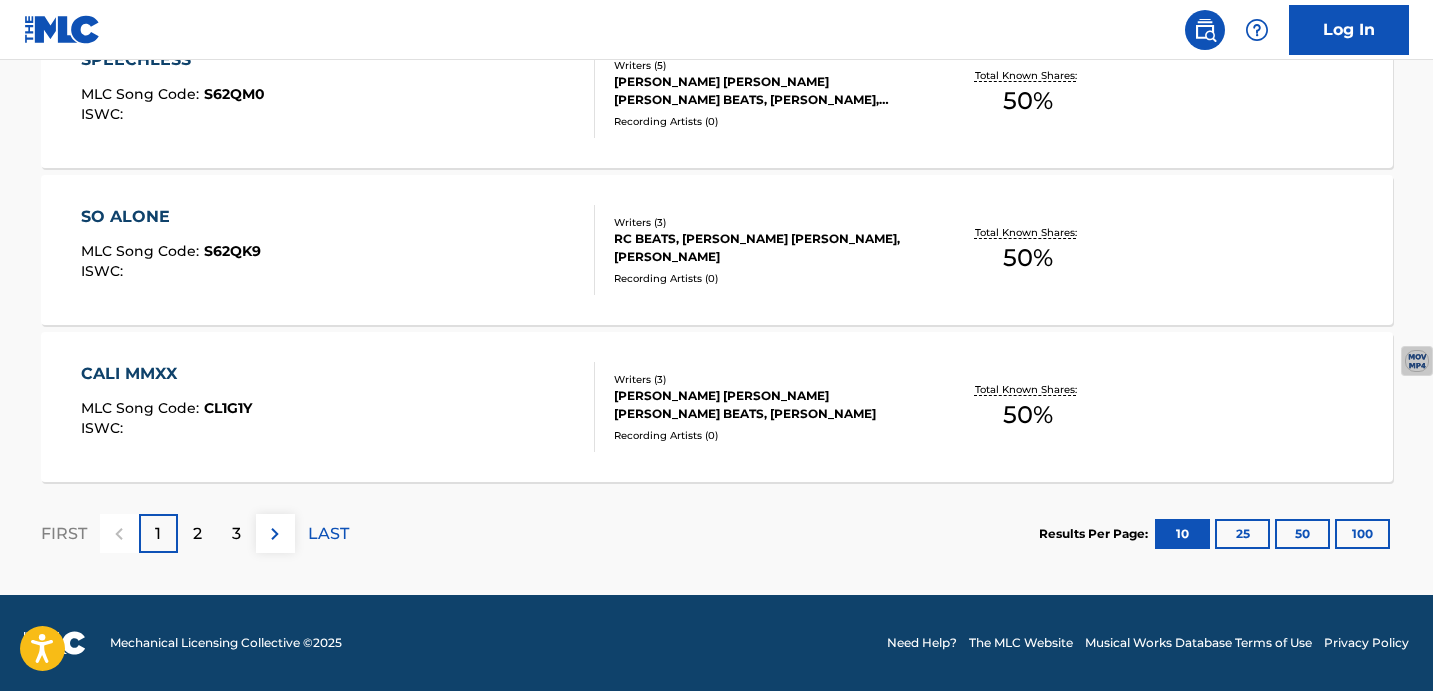 click on "2" at bounding box center [197, 533] 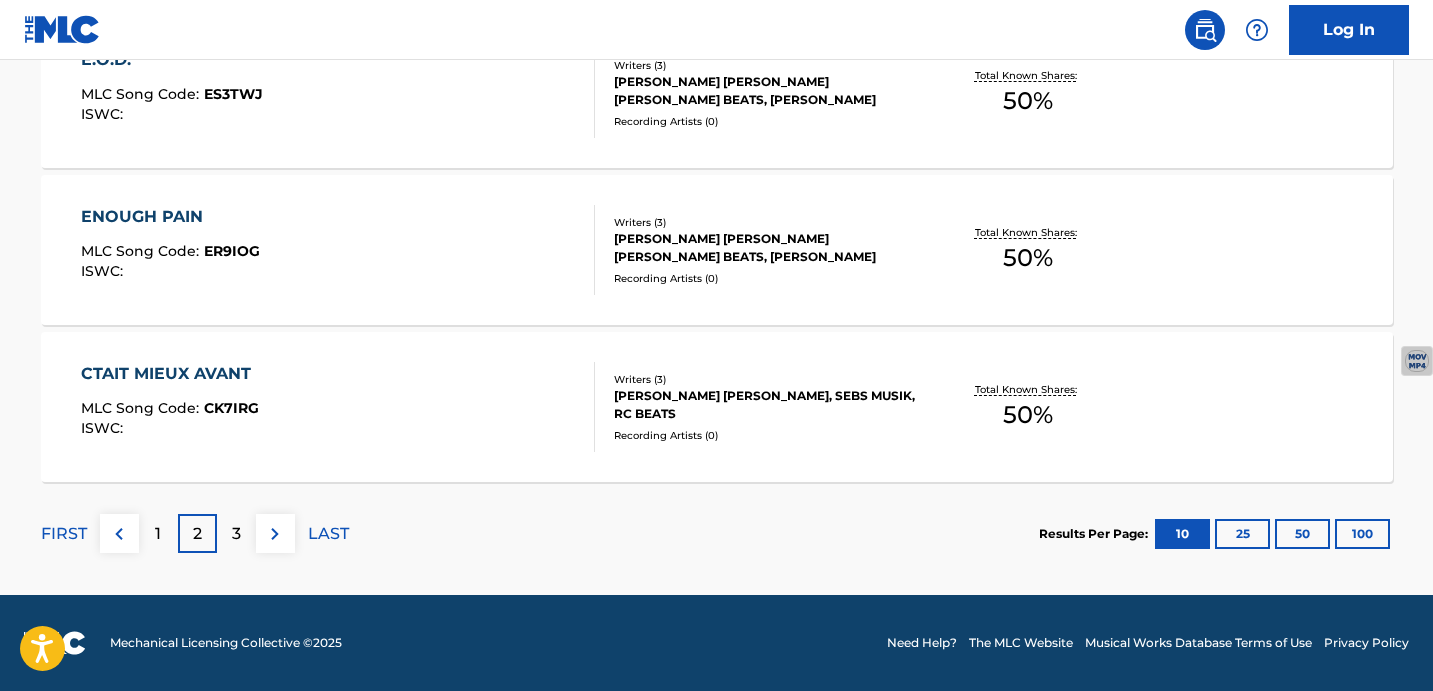 click on "3" at bounding box center (236, 533) 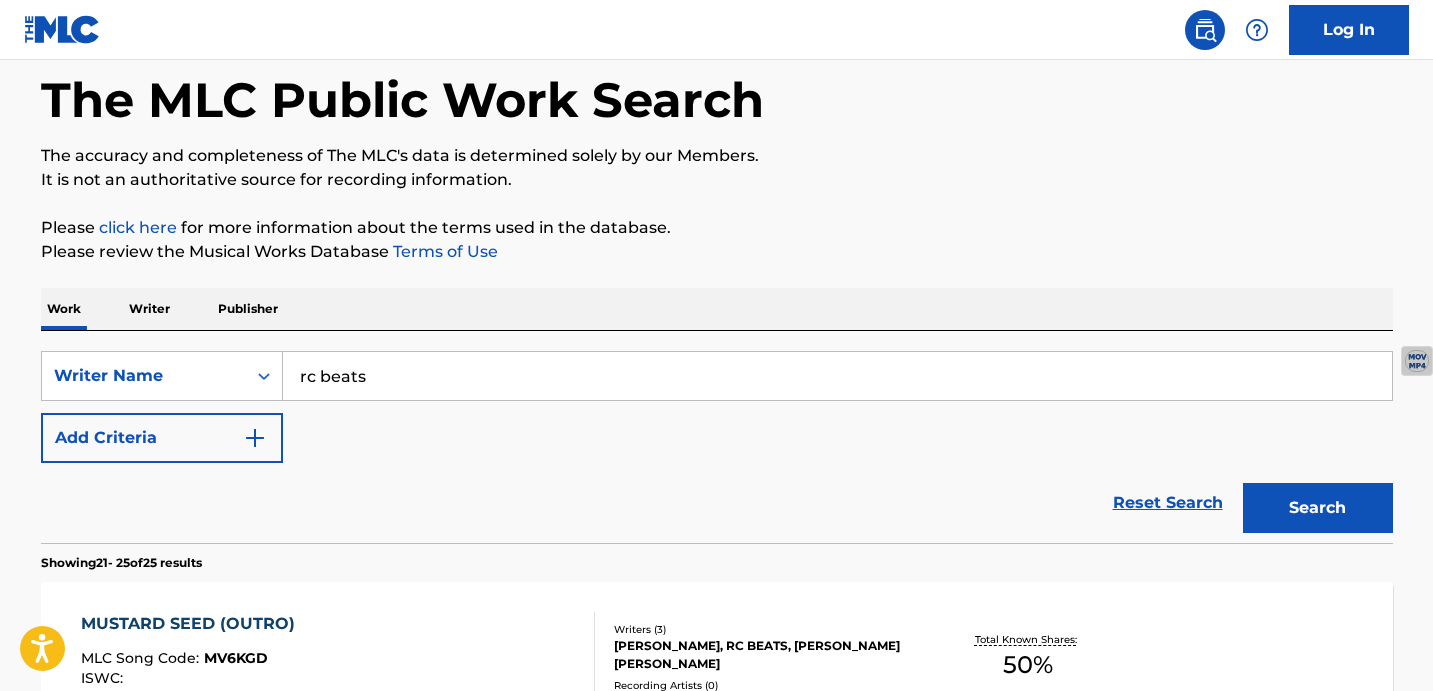 scroll, scrollTop: 69, scrollLeft: 0, axis: vertical 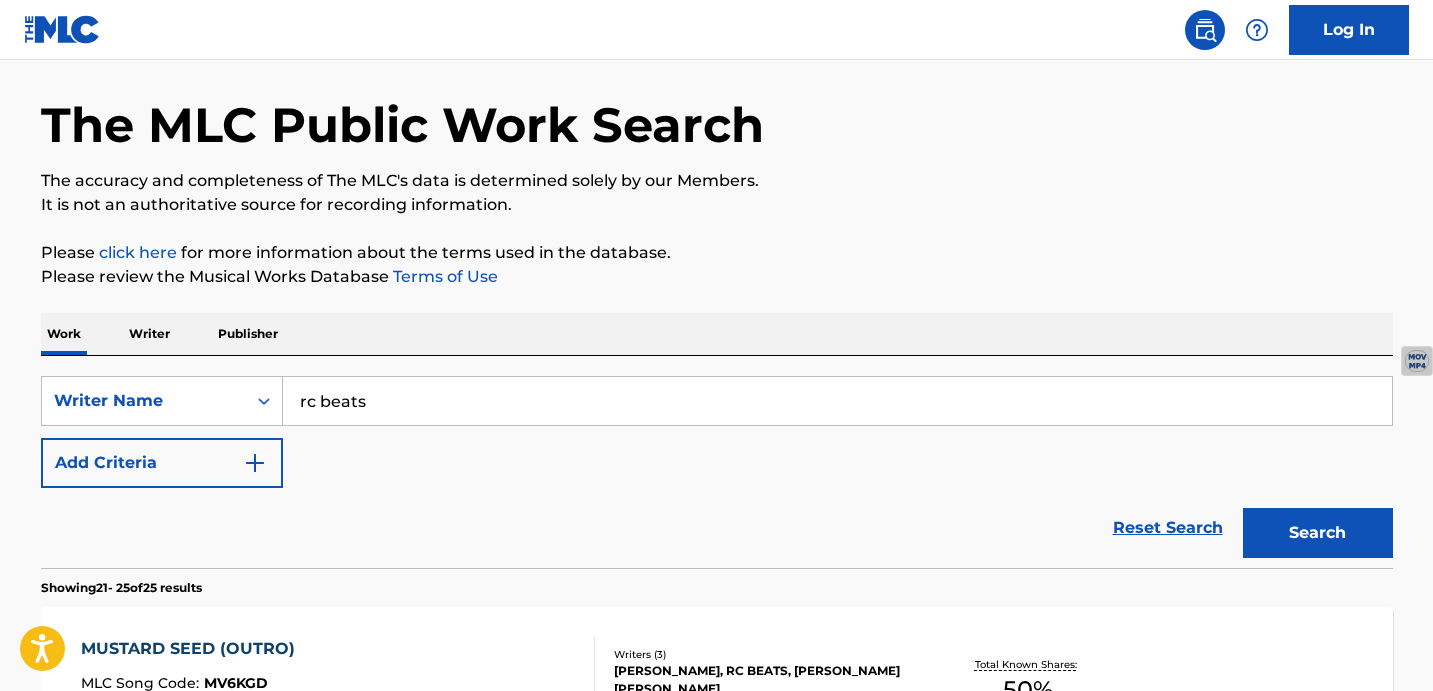 click on "rc beats" at bounding box center [837, 401] 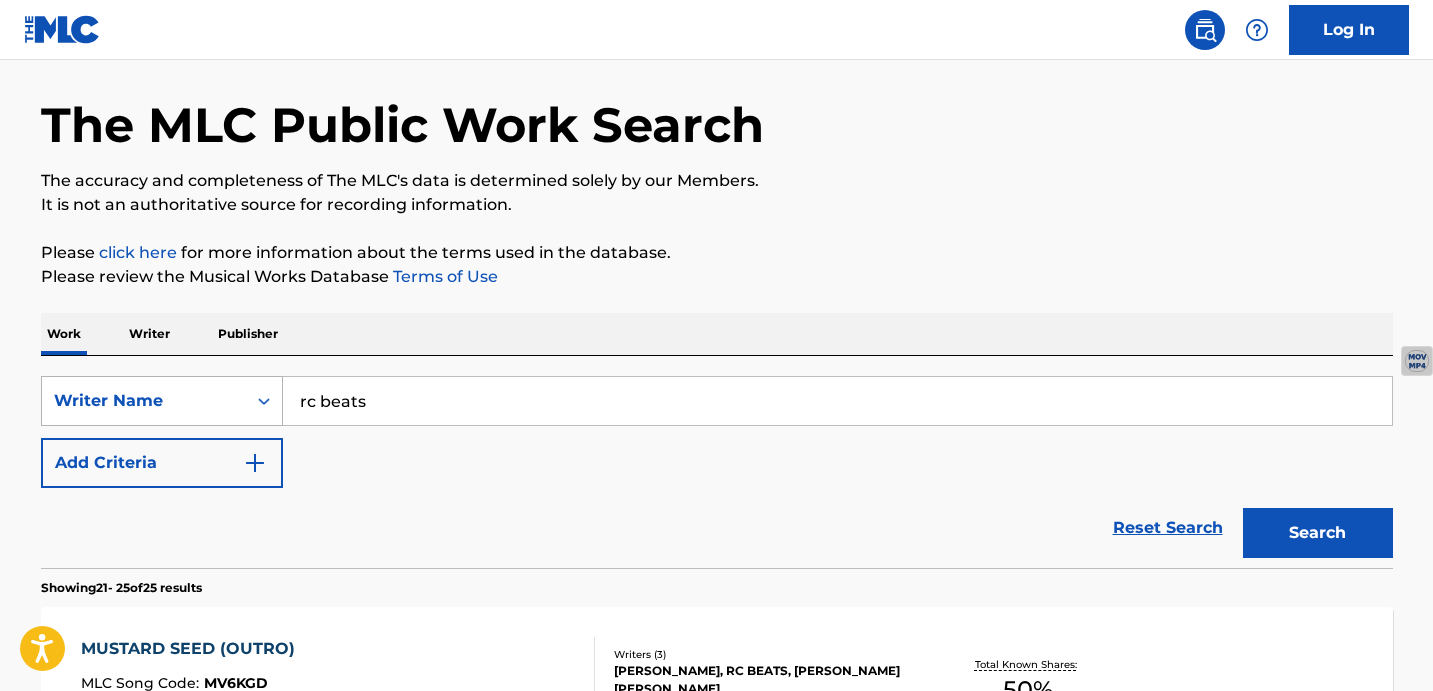 drag, startPoint x: 395, startPoint y: 395, endPoint x: 255, endPoint y: 396, distance: 140.00357 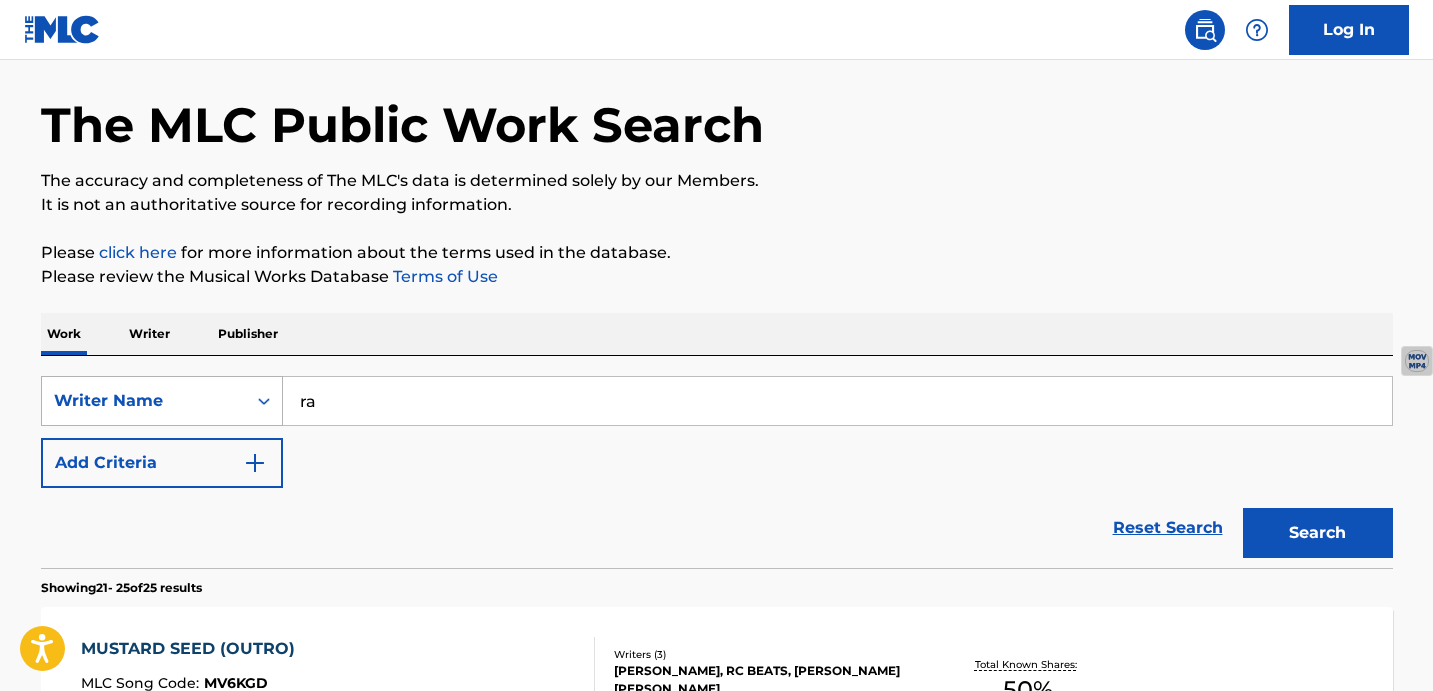 type on "r" 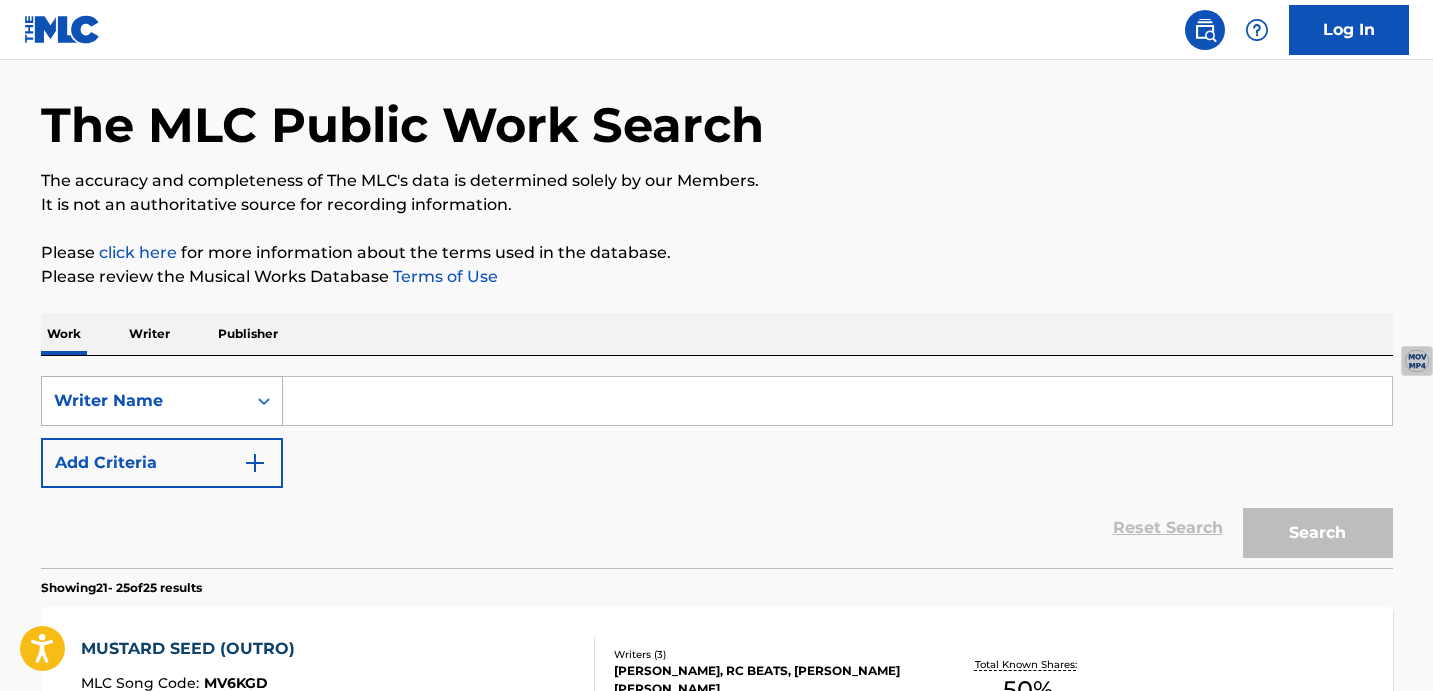 type 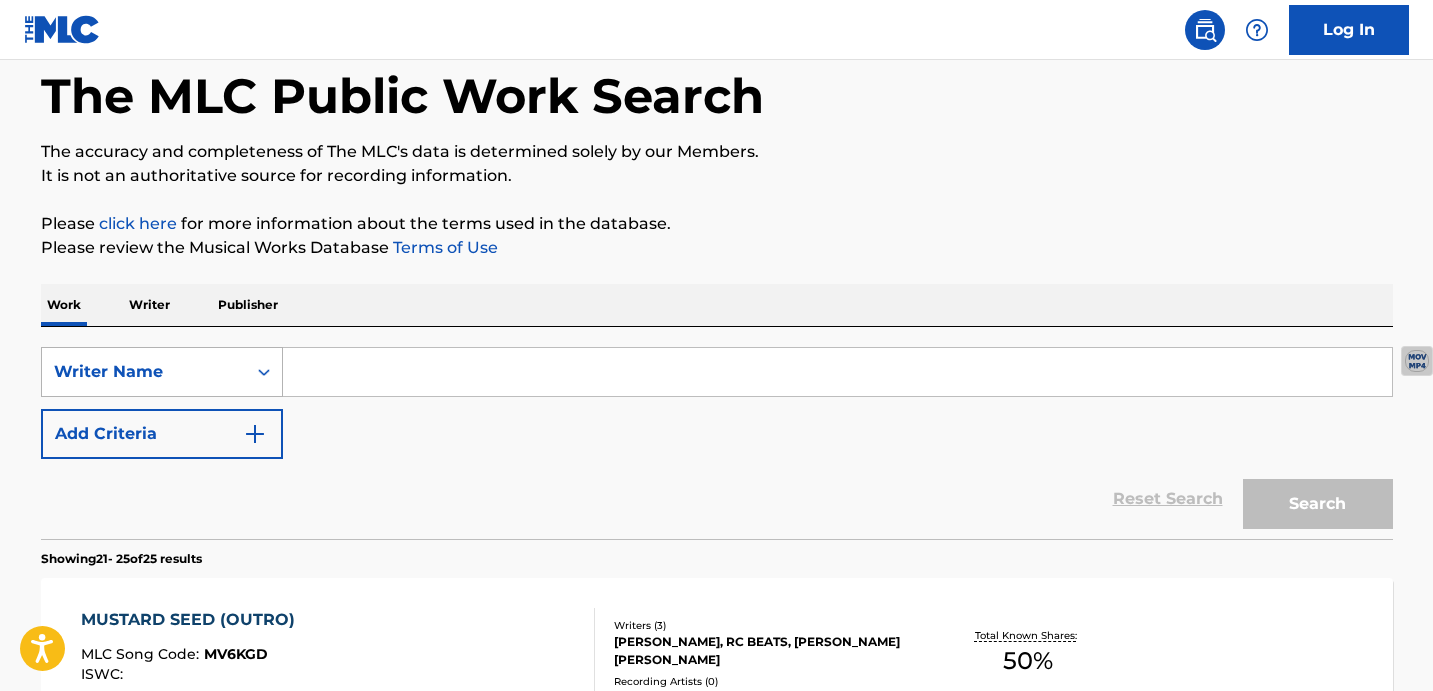 click on "Writer Name" at bounding box center [162, 372] 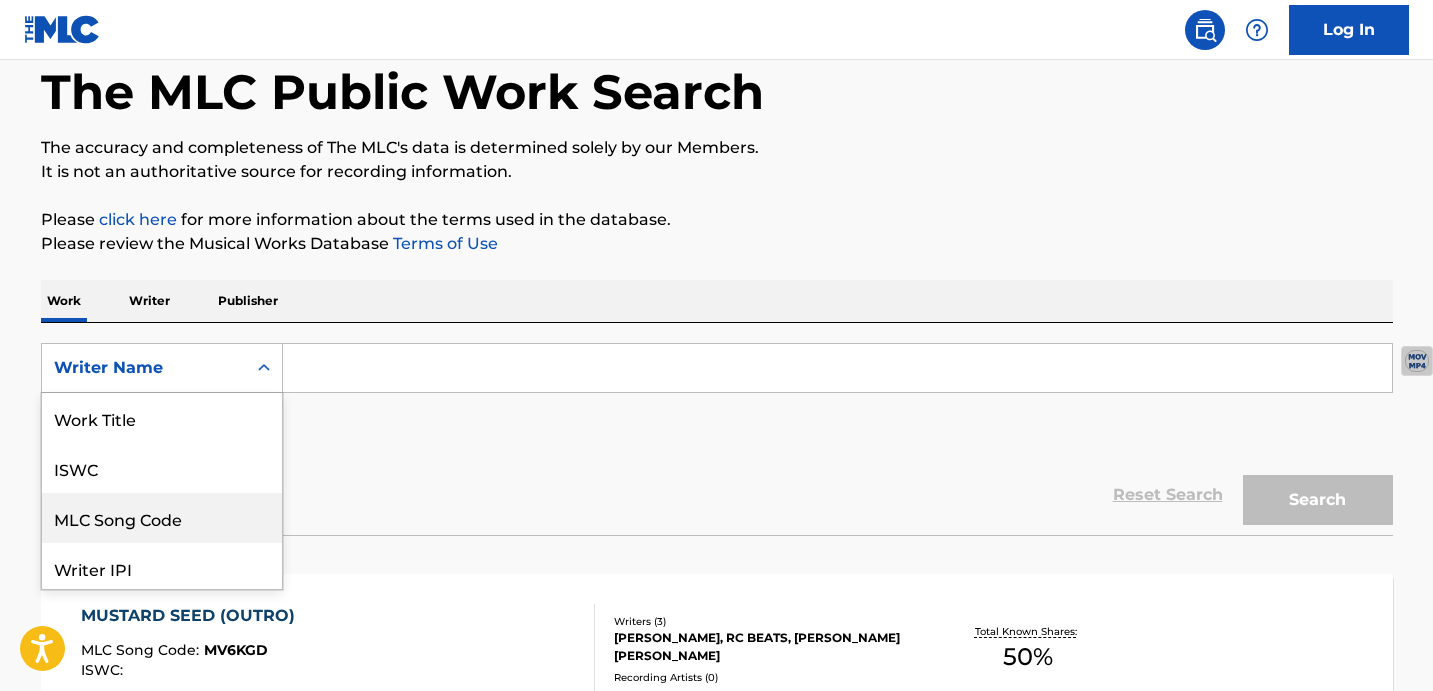 scroll, scrollTop: 105, scrollLeft: 0, axis: vertical 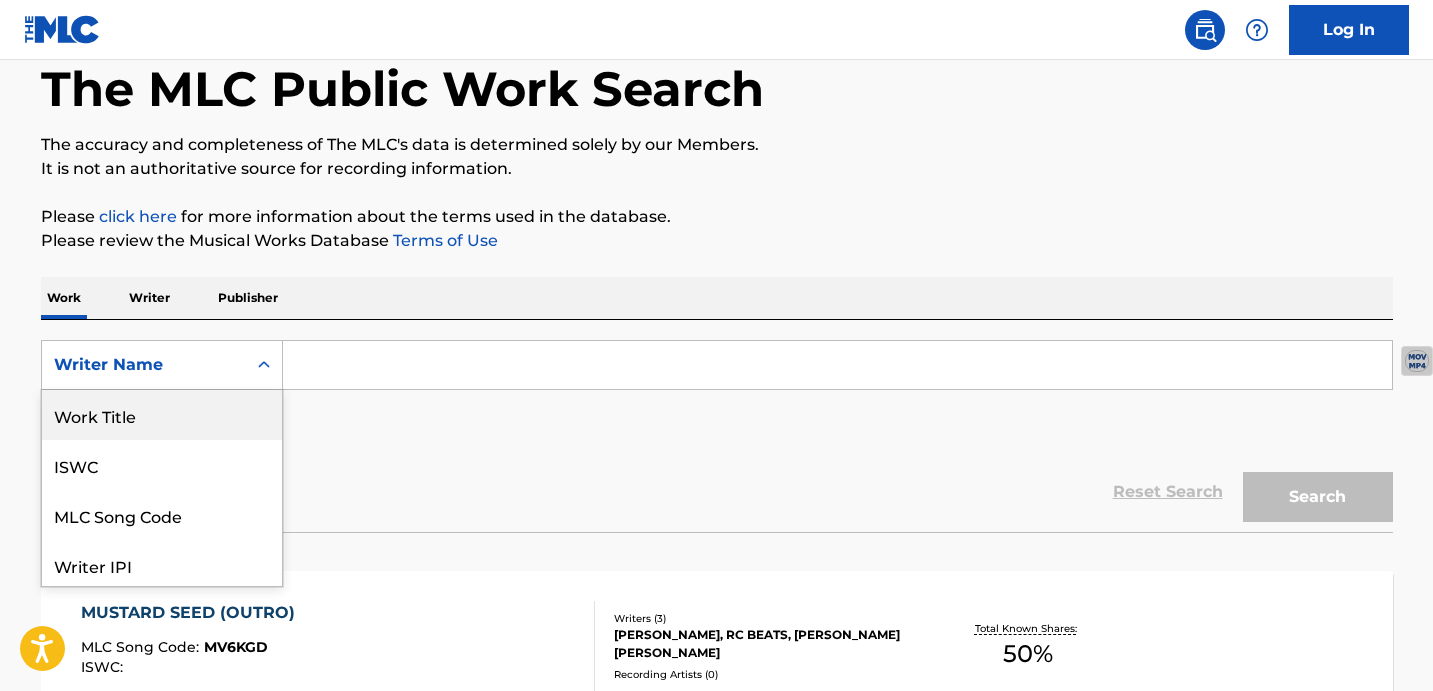click on "Work Title" at bounding box center [162, 415] 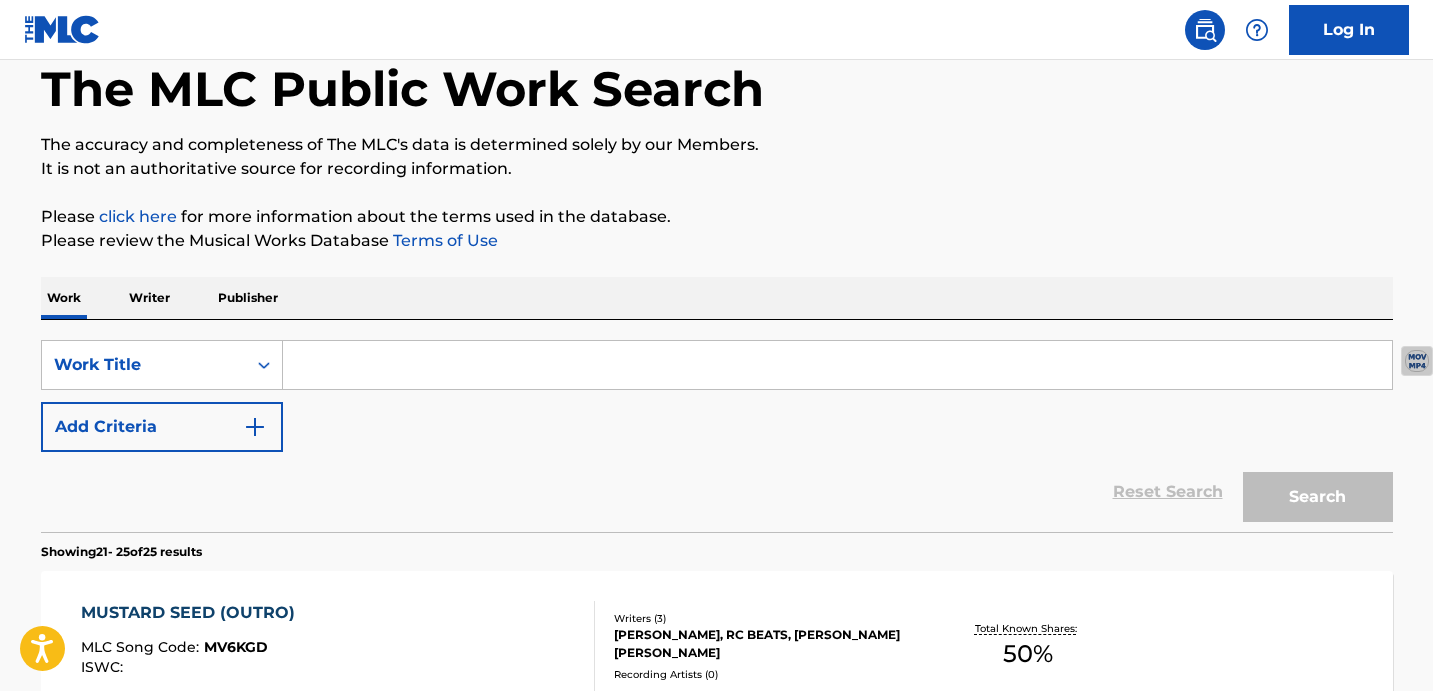 click at bounding box center (837, 365) 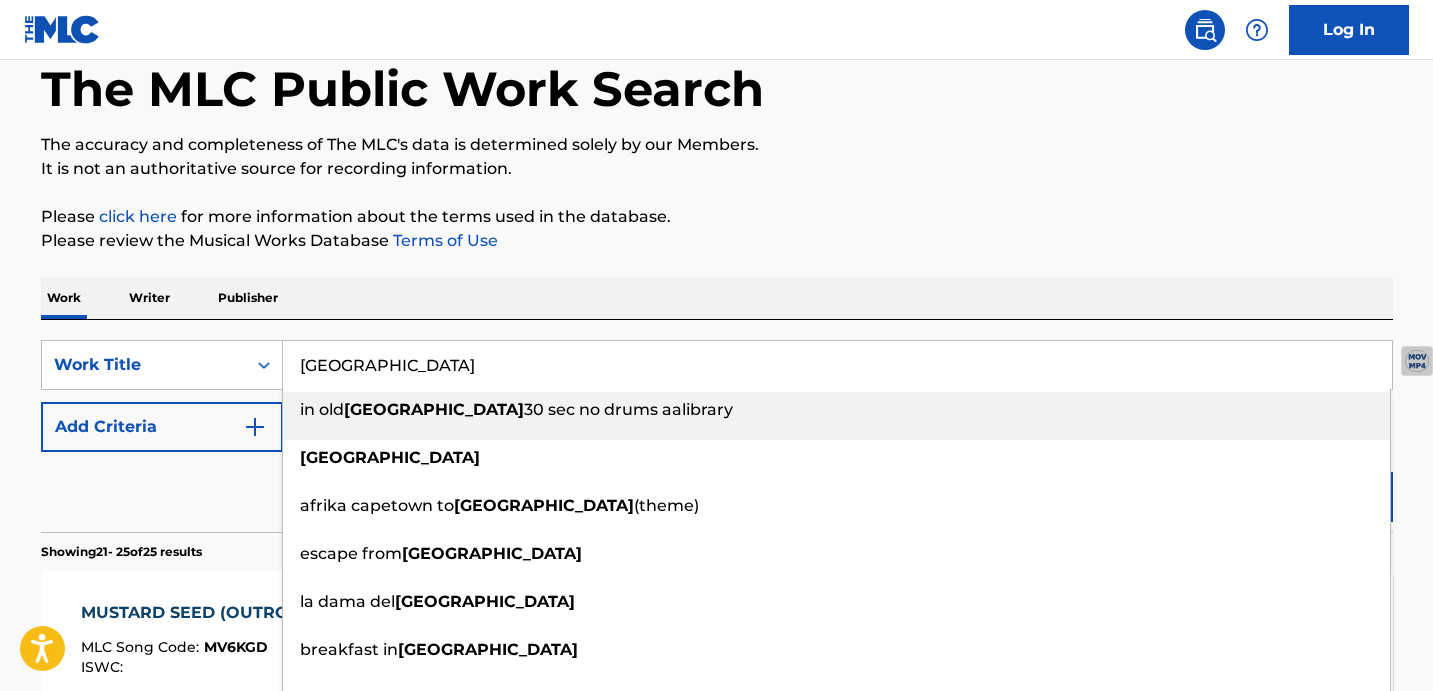 type on "[GEOGRAPHIC_DATA]" 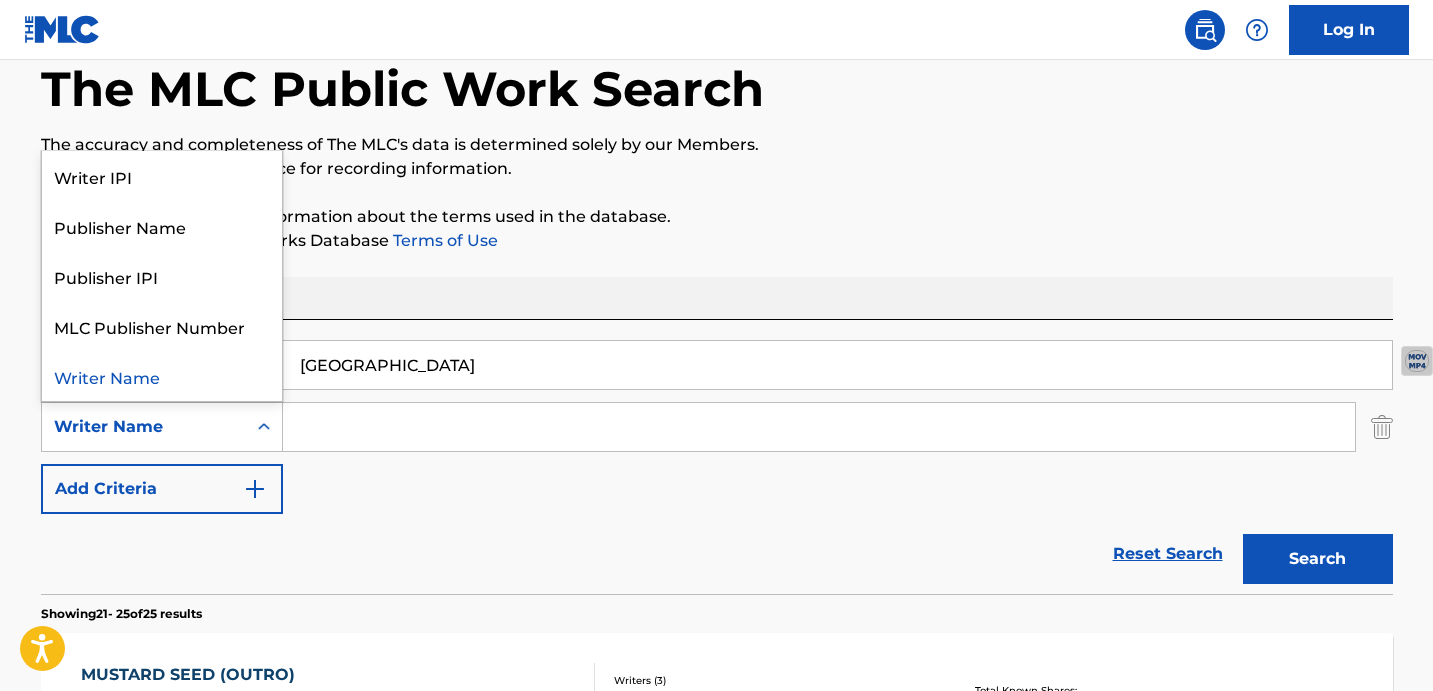 click at bounding box center [264, 427] 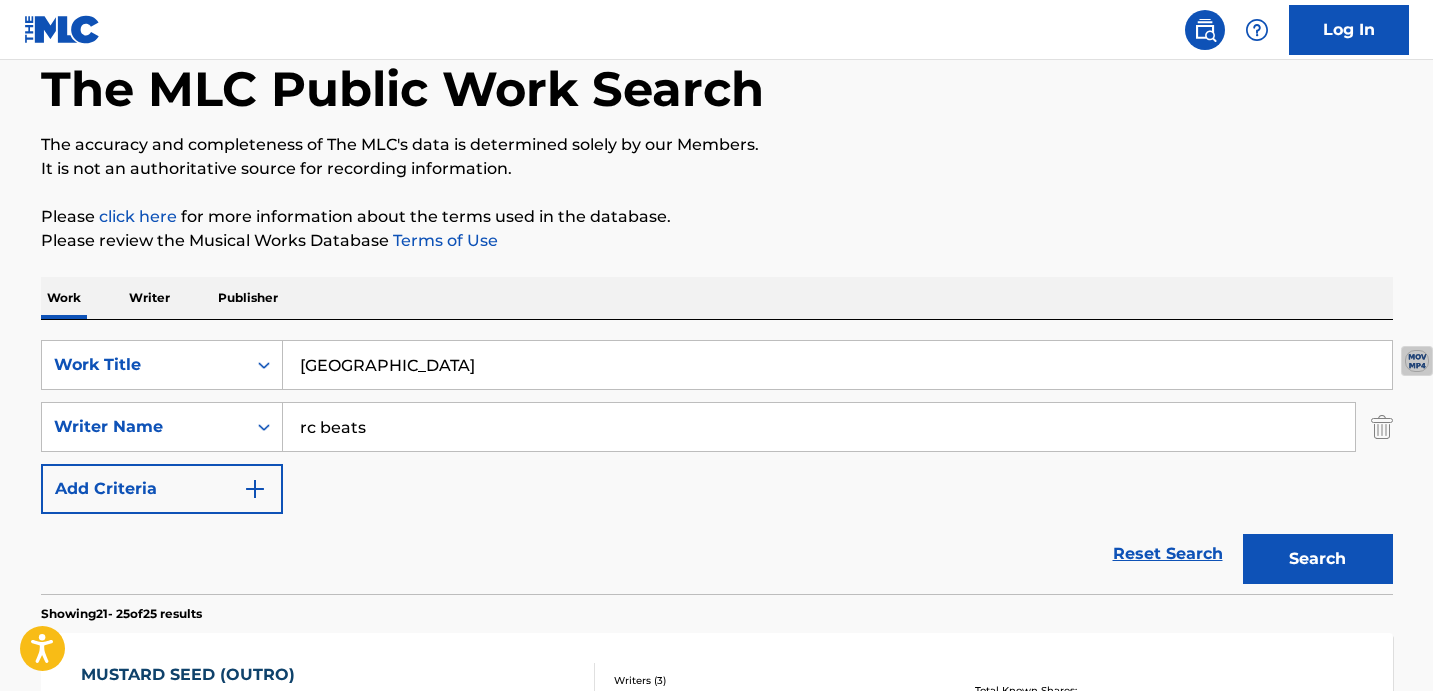 click on "Search" at bounding box center [1318, 559] 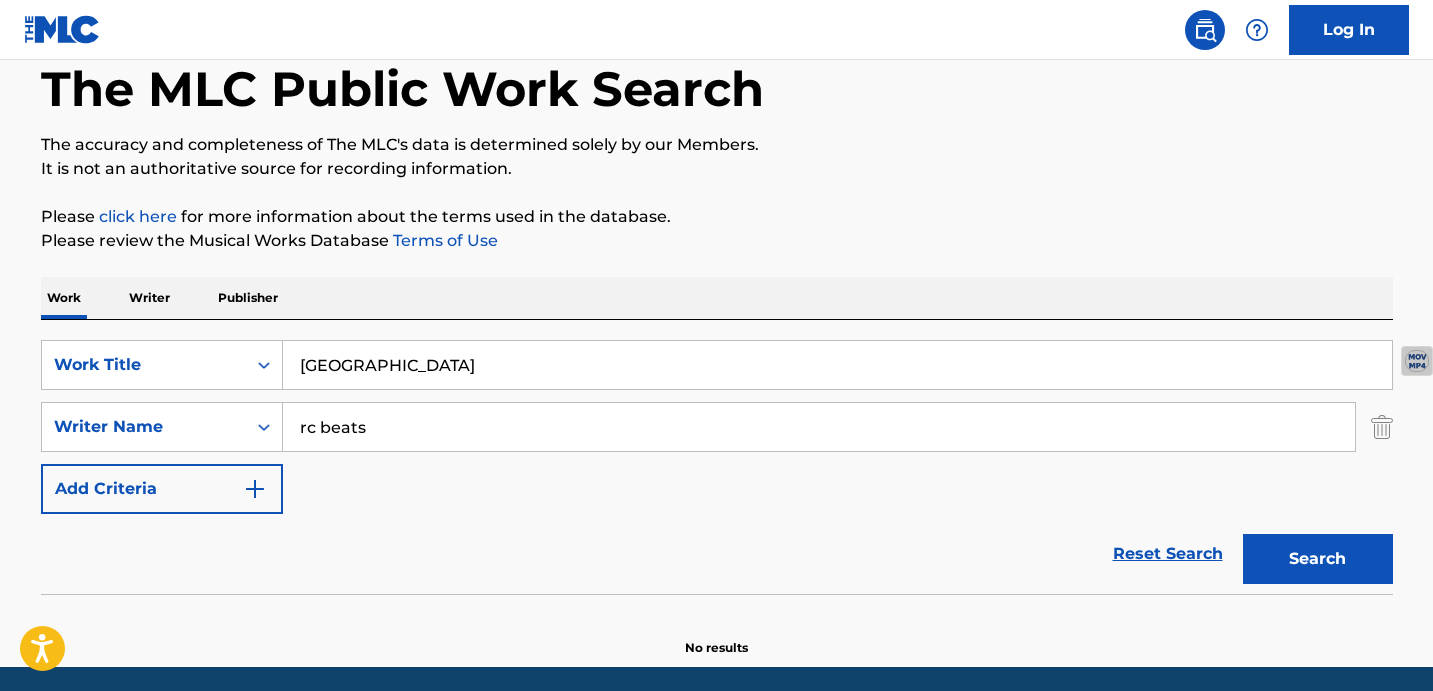 scroll, scrollTop: 177, scrollLeft: 0, axis: vertical 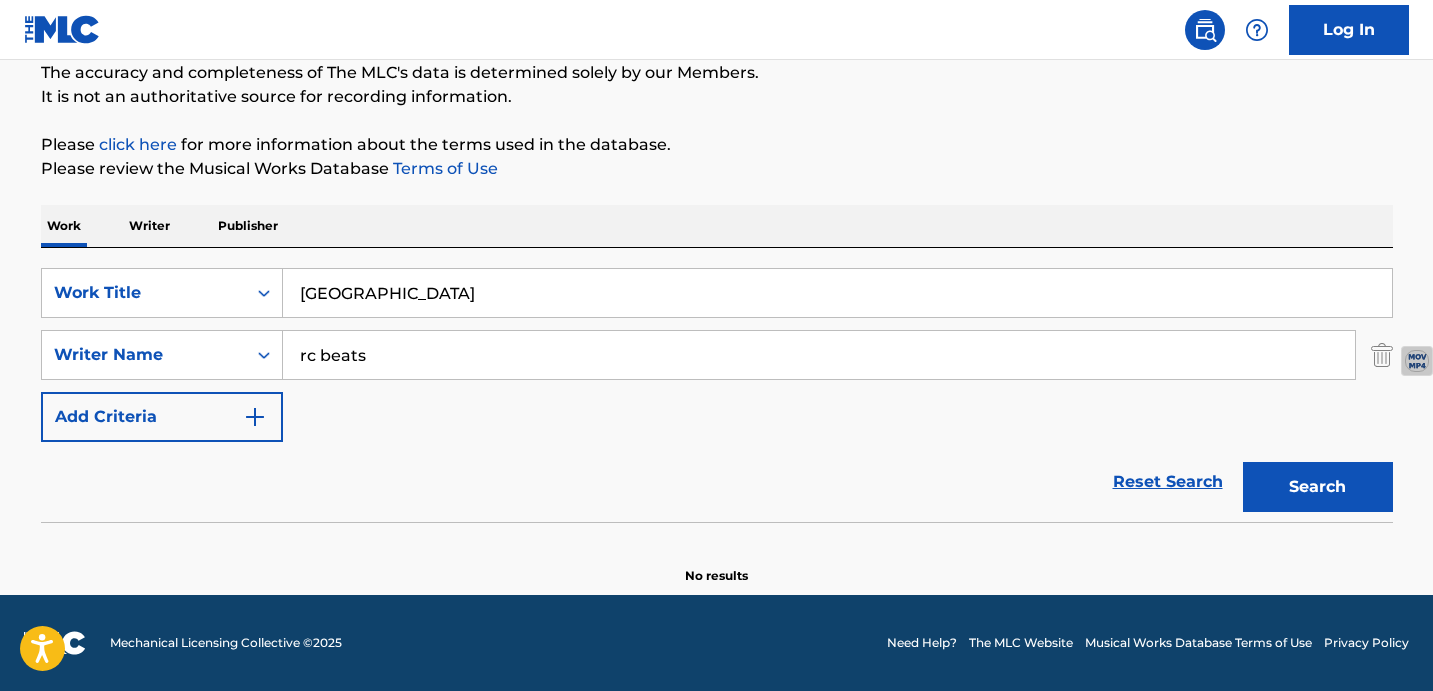 click on "rc beats" at bounding box center (819, 355) 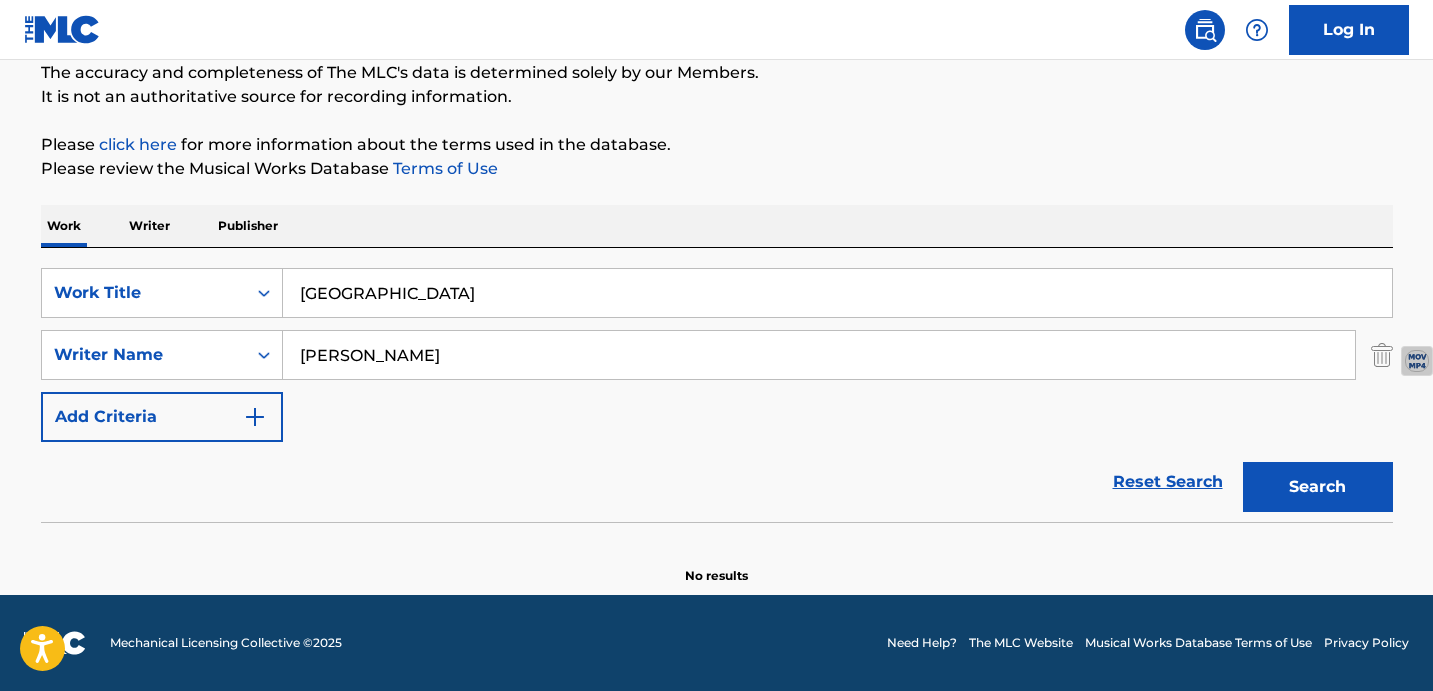 type on "[PERSON_NAME]" 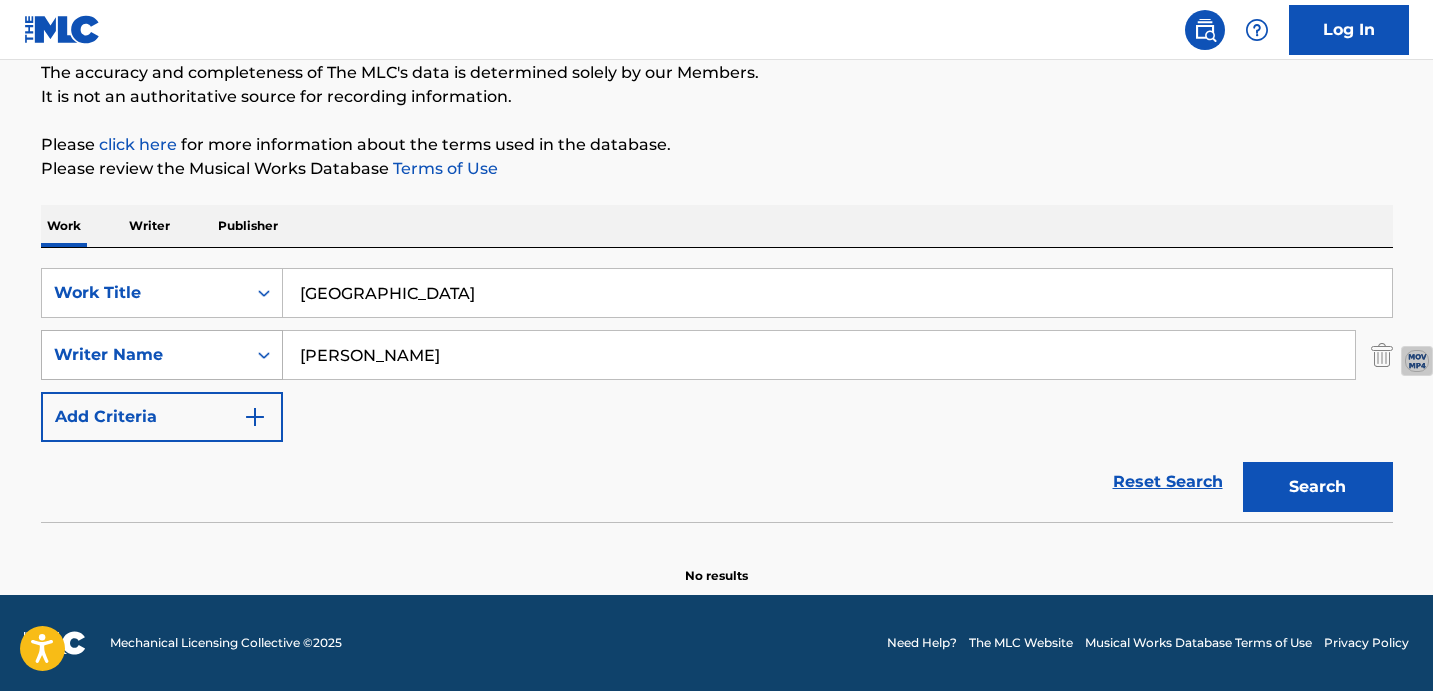 drag, startPoint x: 530, startPoint y: 341, endPoint x: 242, endPoint y: 347, distance: 288.0625 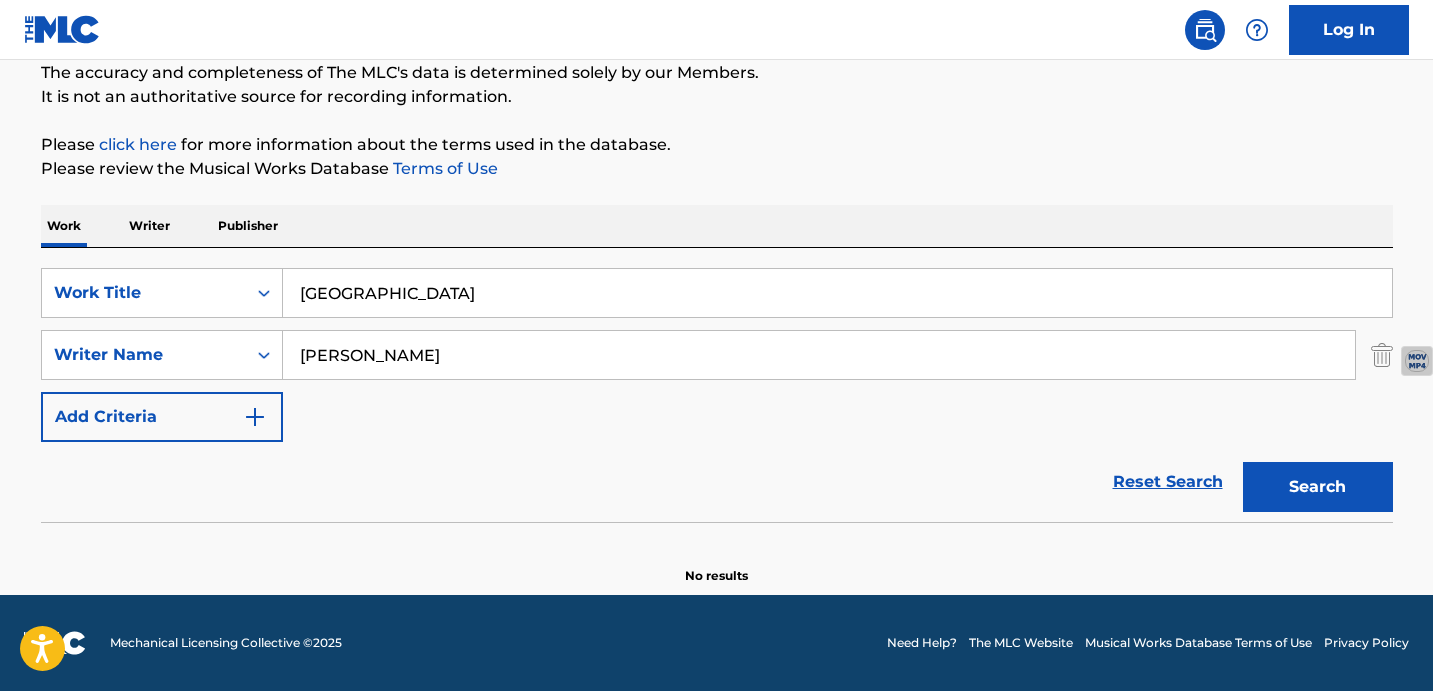 click on "[GEOGRAPHIC_DATA]" at bounding box center (837, 293) 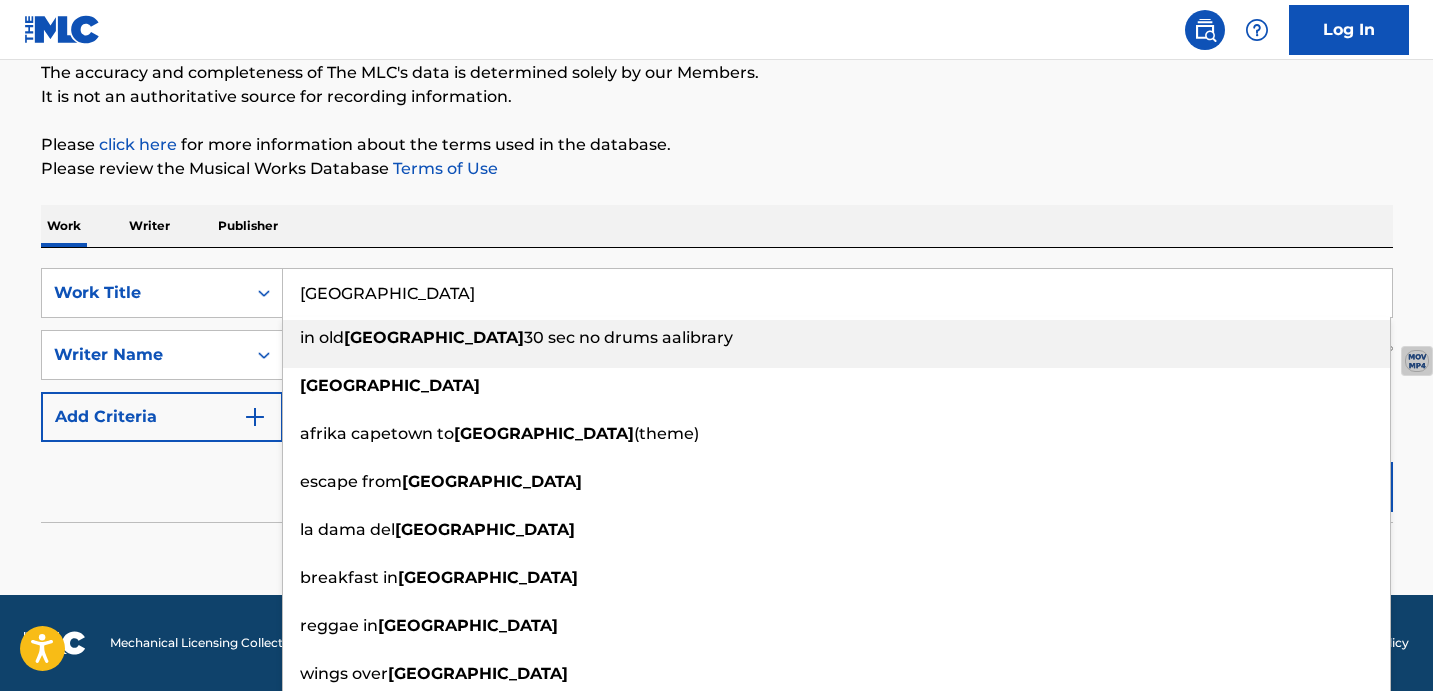 type on "in [GEOGRAPHIC_DATA] 30 sec no drums aalibrary" 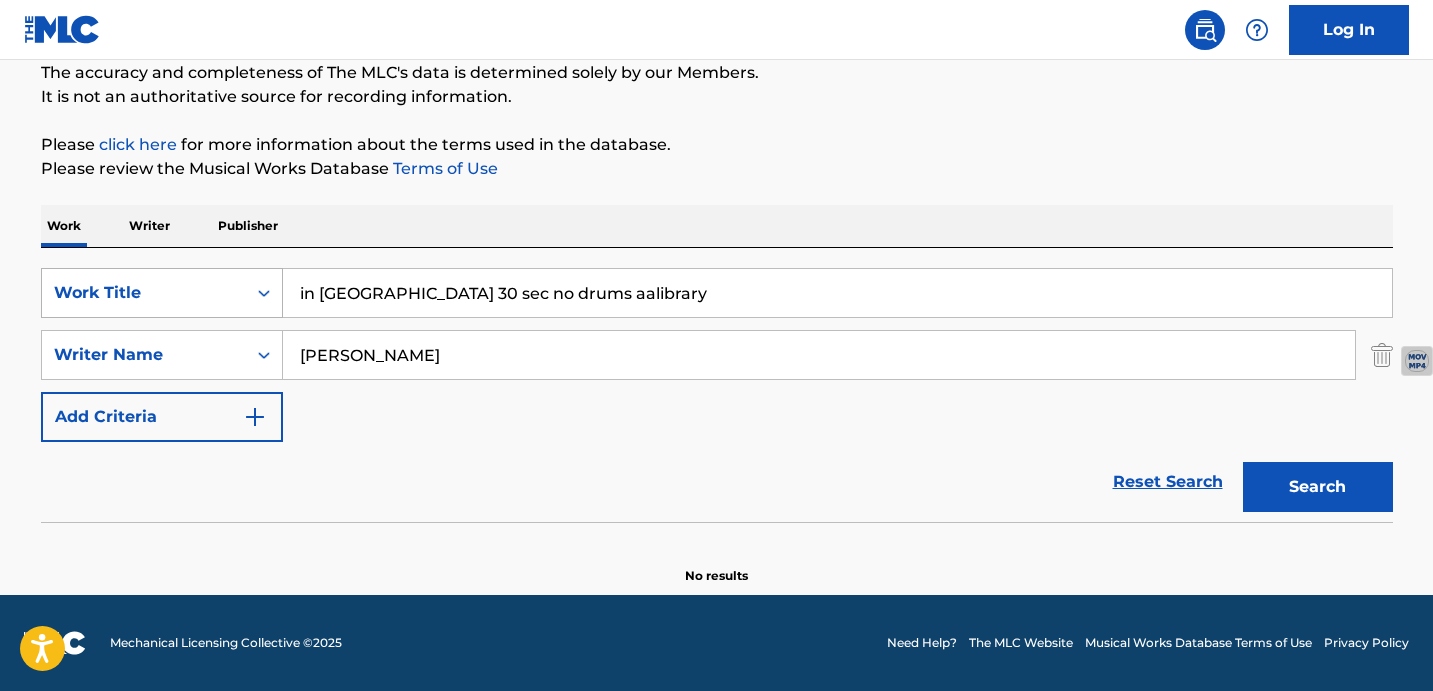 drag, startPoint x: 615, startPoint y: 285, endPoint x: 138, endPoint y: 293, distance: 477.06708 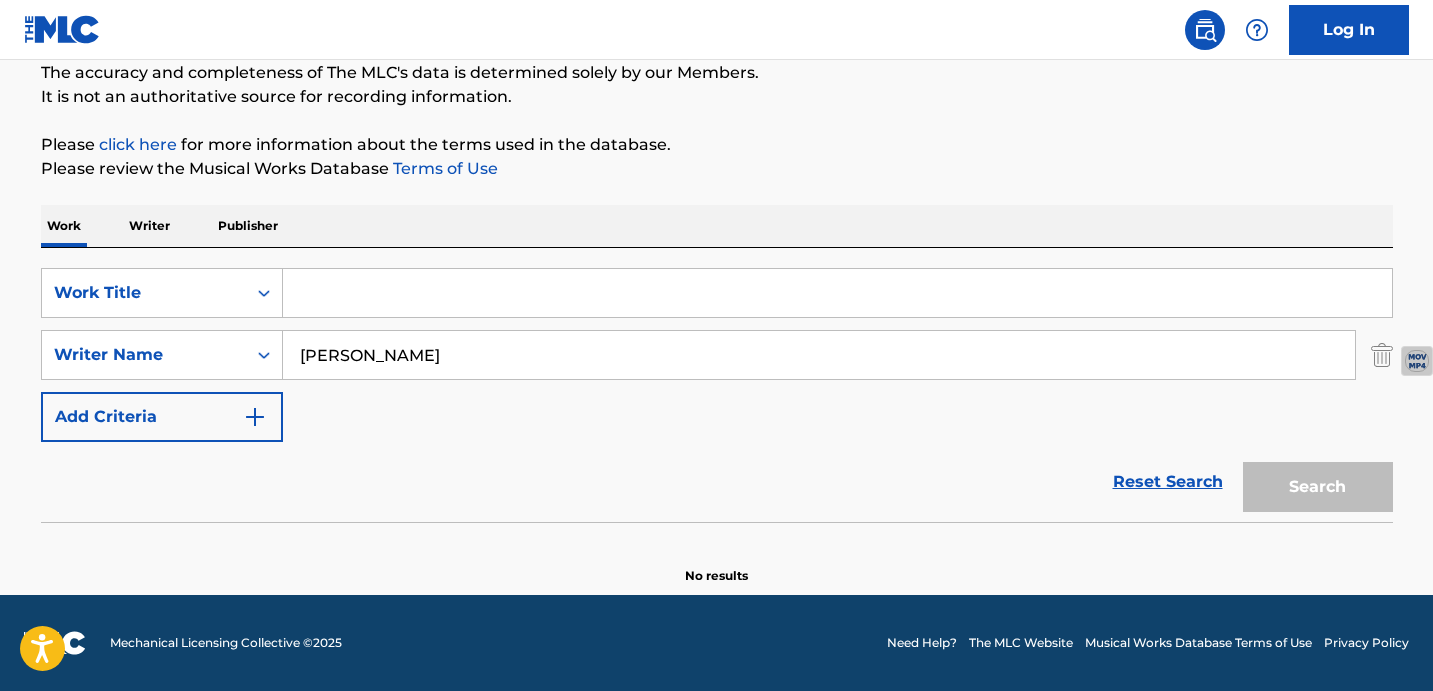 click at bounding box center [837, 293] 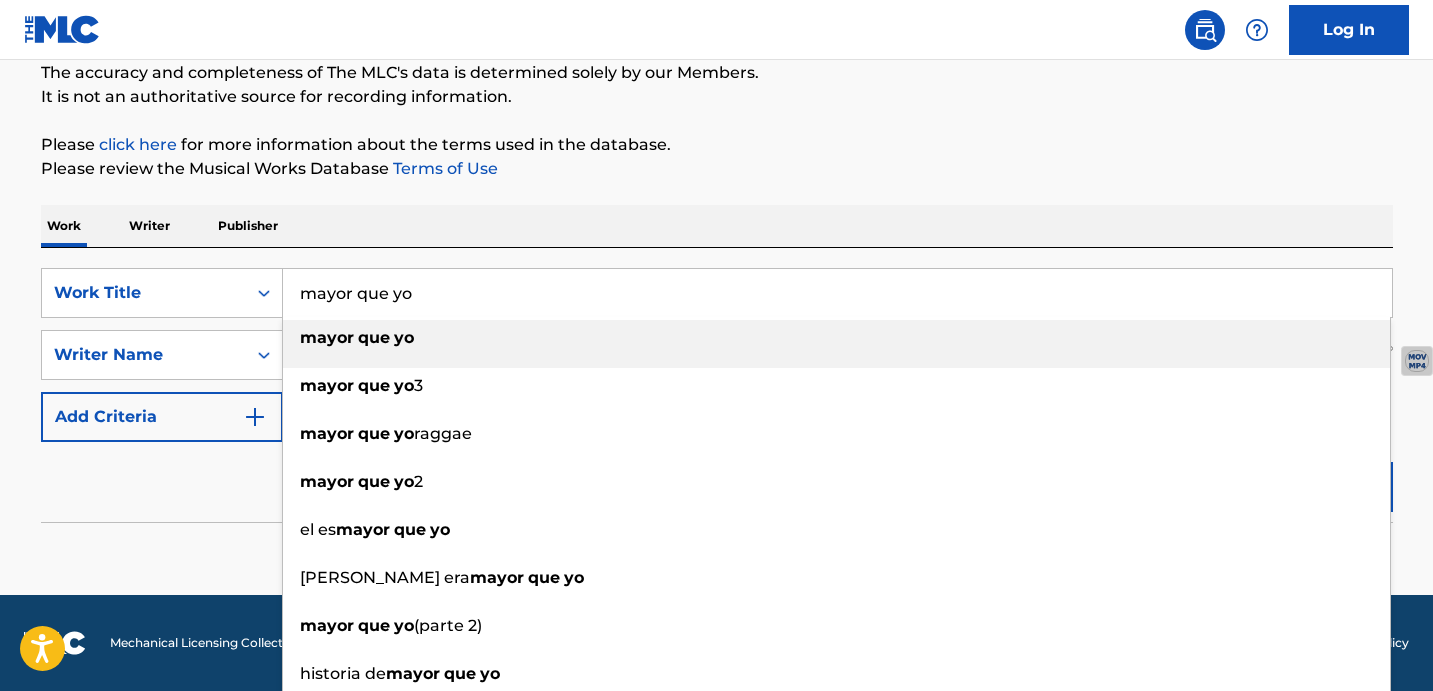 type on "mayor que yo" 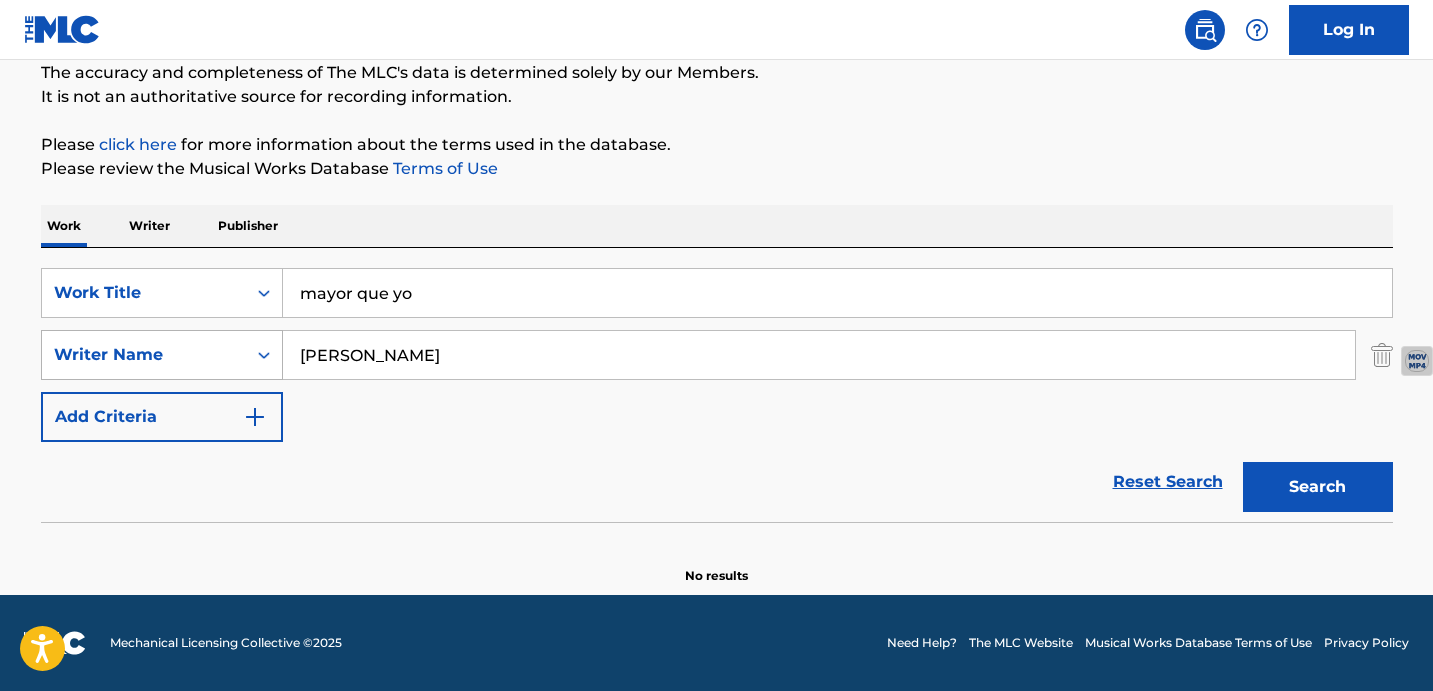drag, startPoint x: 432, startPoint y: 363, endPoint x: 131, endPoint y: 361, distance: 301.00665 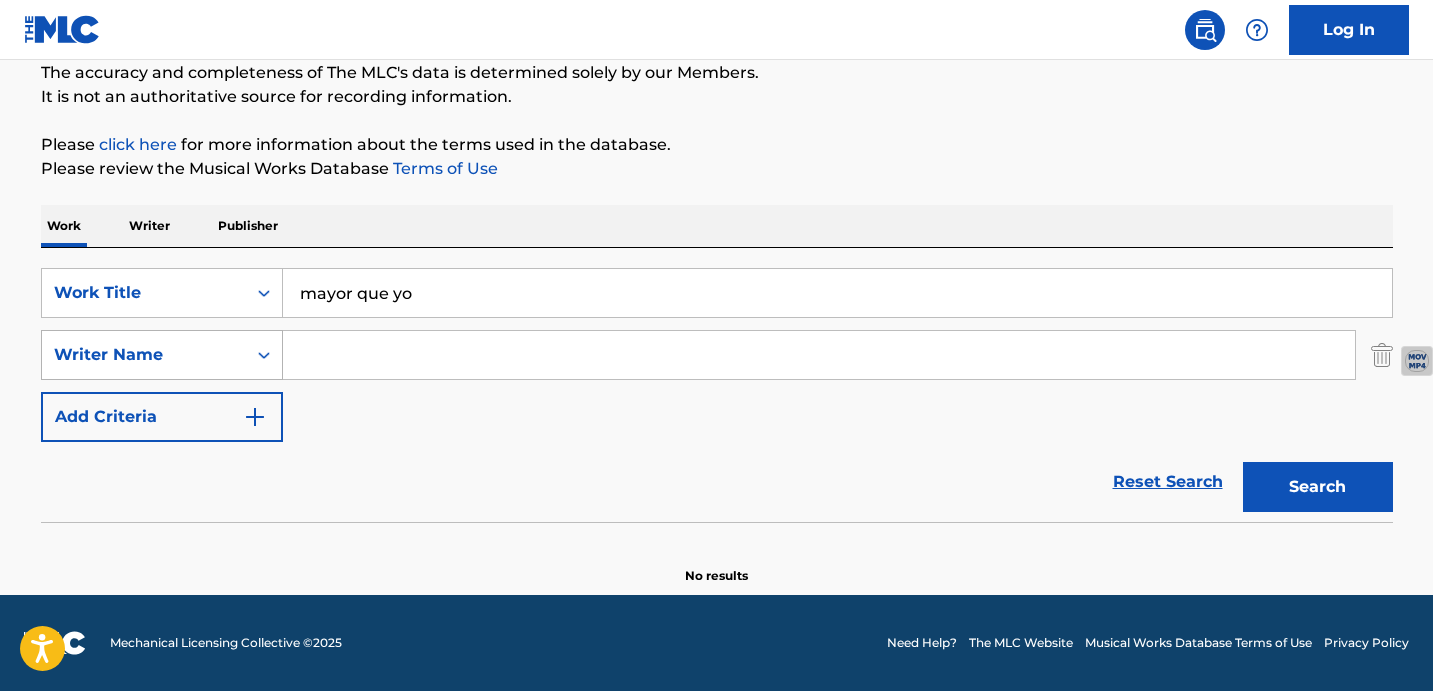 type 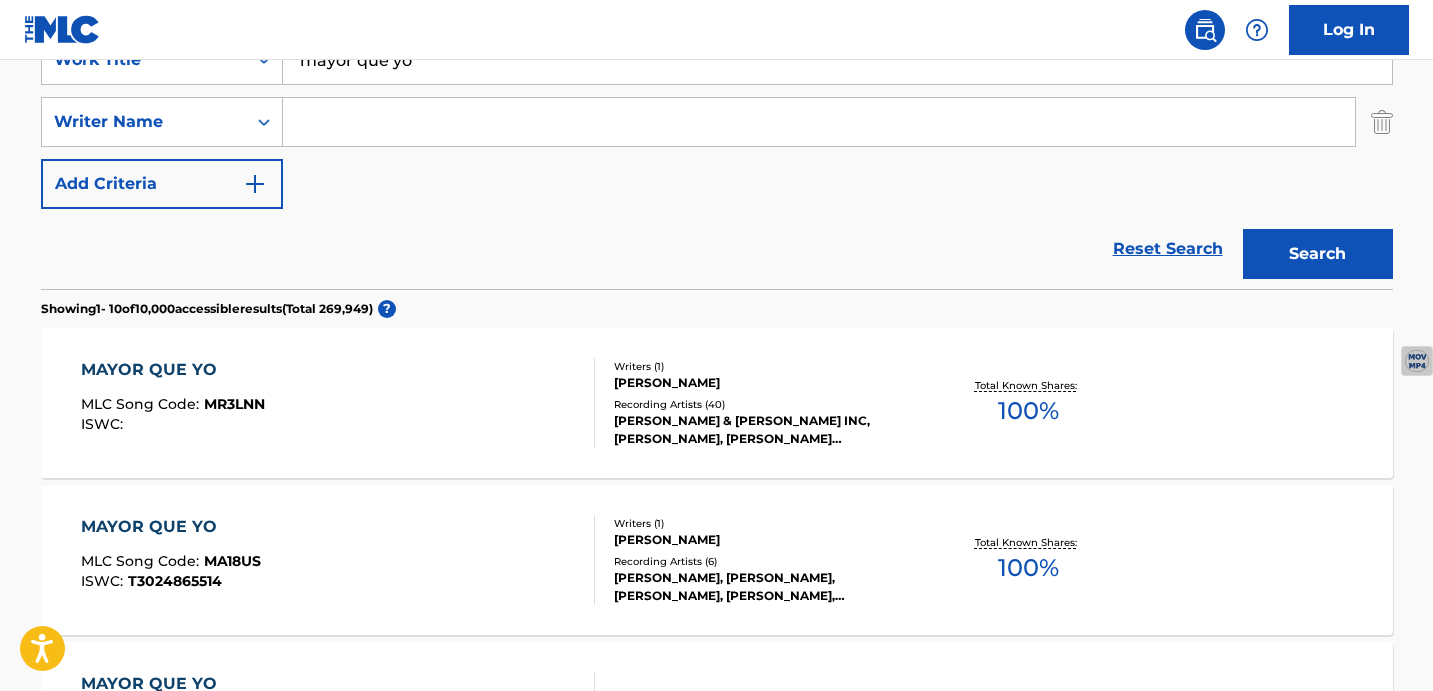 scroll, scrollTop: 187, scrollLeft: 0, axis: vertical 